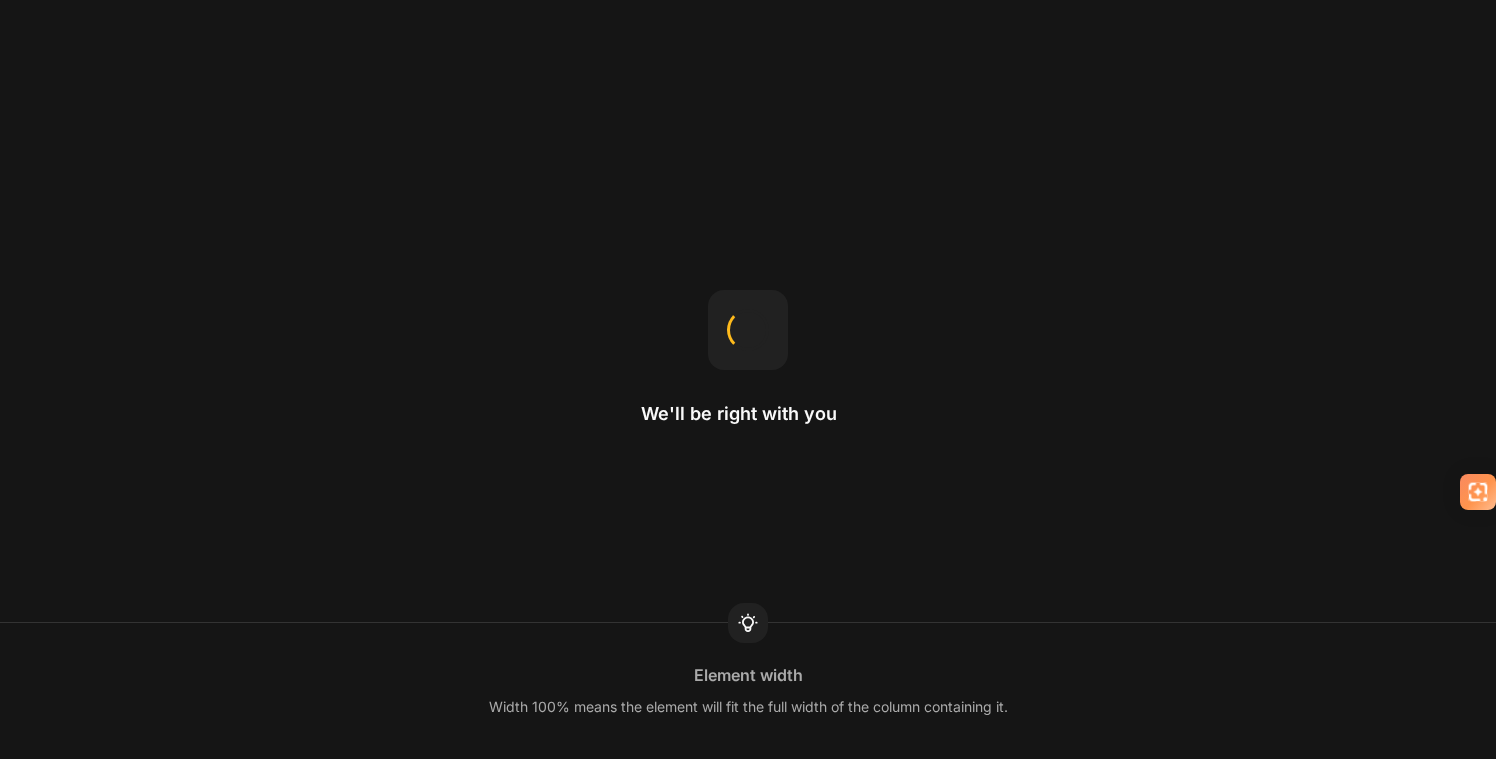 scroll, scrollTop: 0, scrollLeft: 0, axis: both 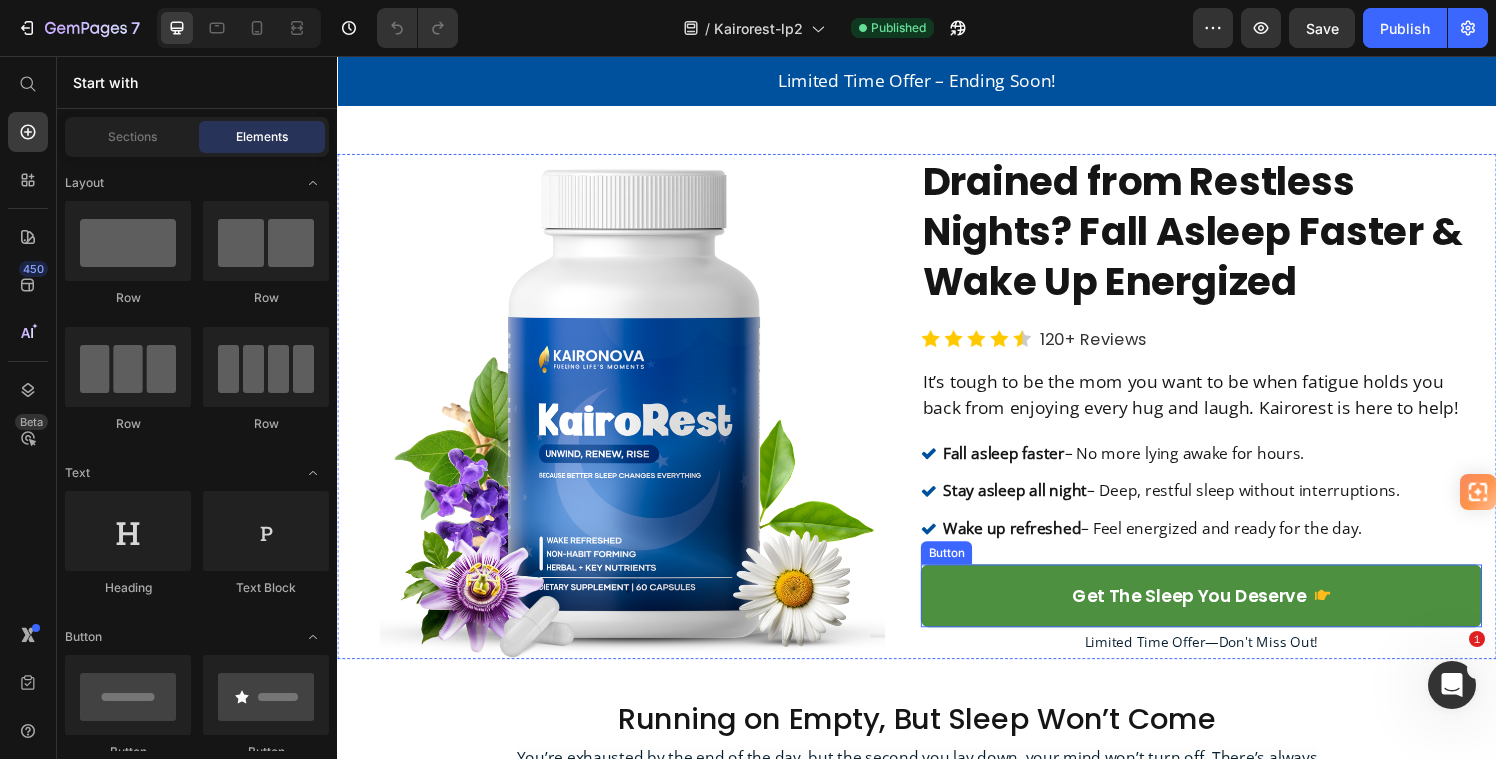 click on "get the sleep you deserve" at bounding box center (1231, 614) 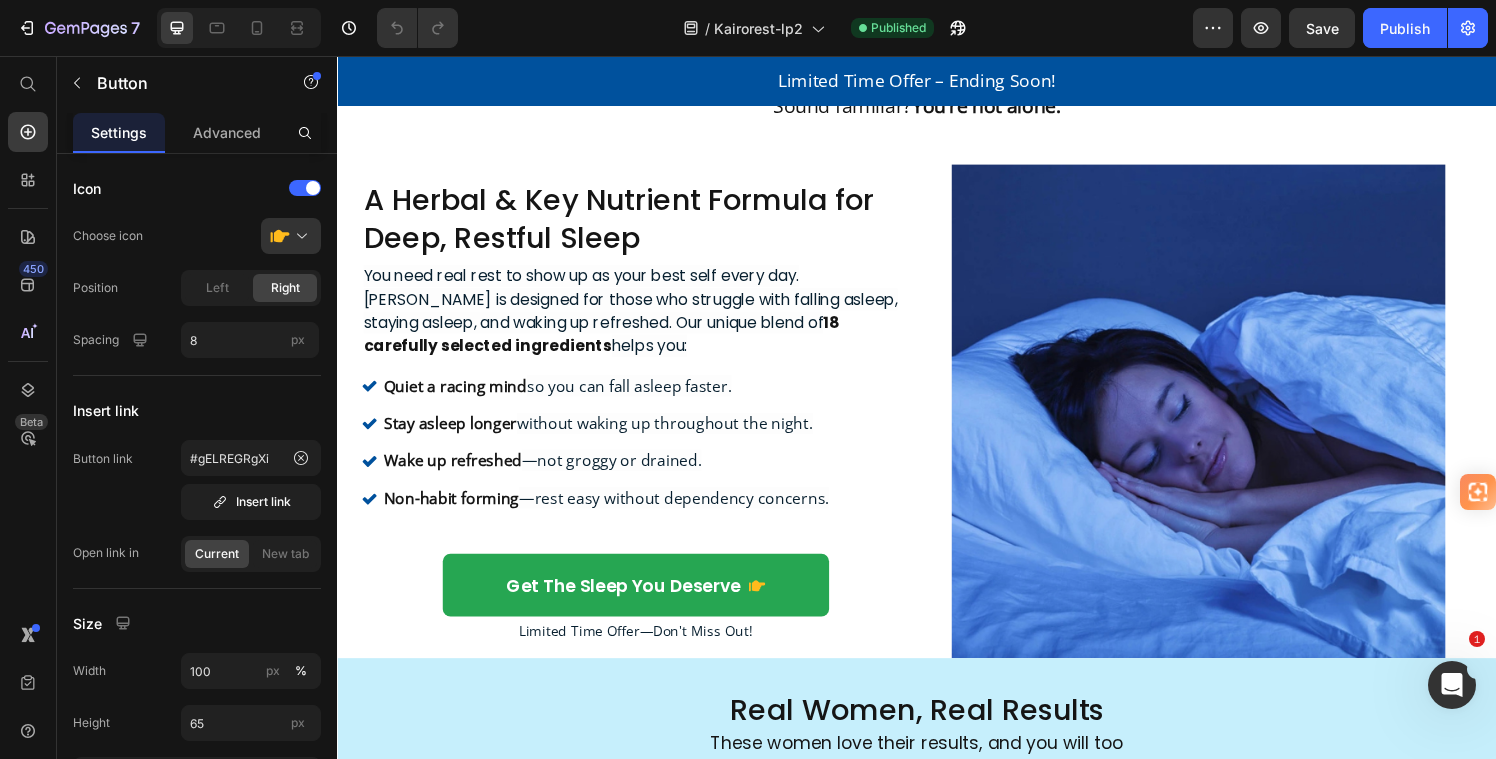 scroll, scrollTop: 966, scrollLeft: 0, axis: vertical 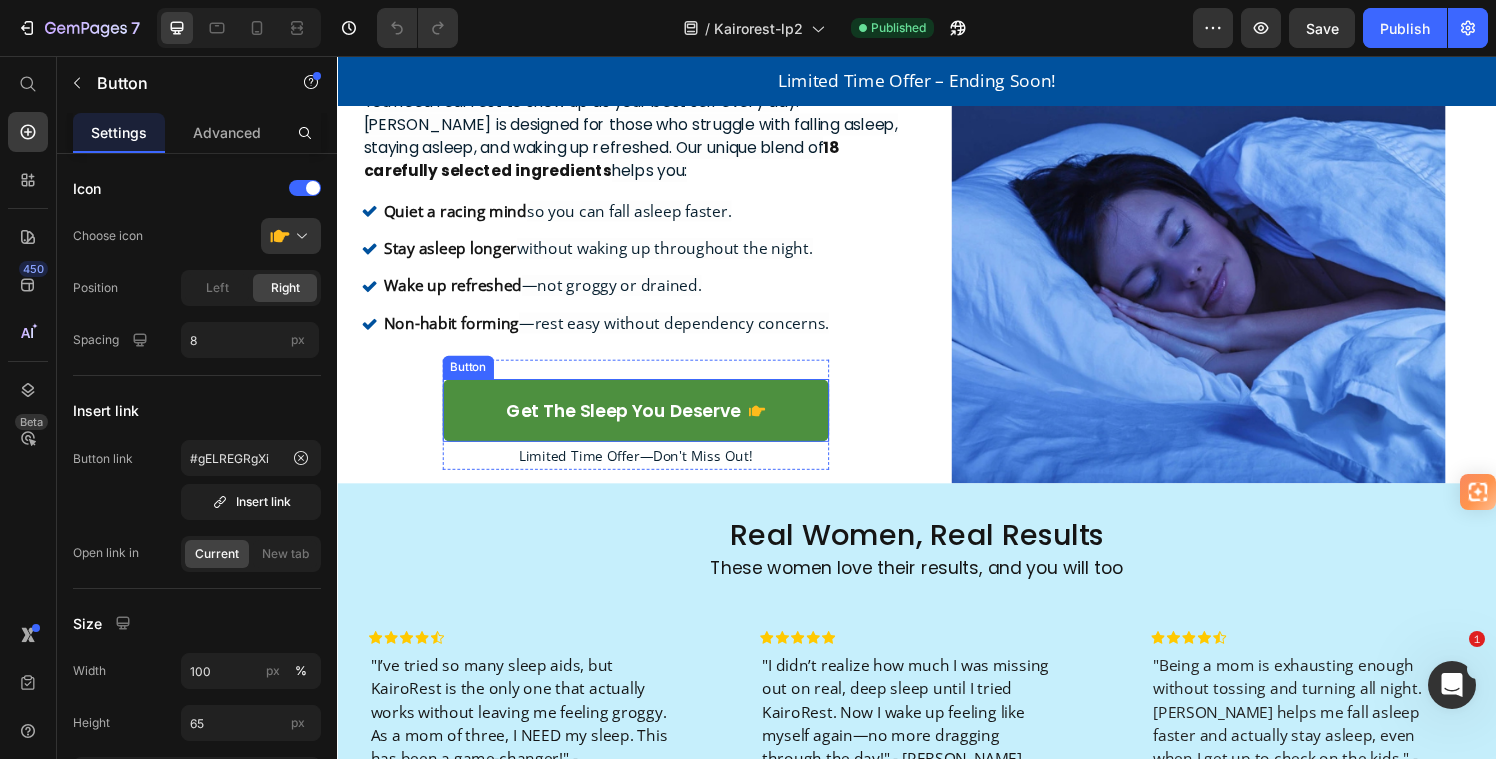 click on "get the sleep you deserve" at bounding box center (646, 422) 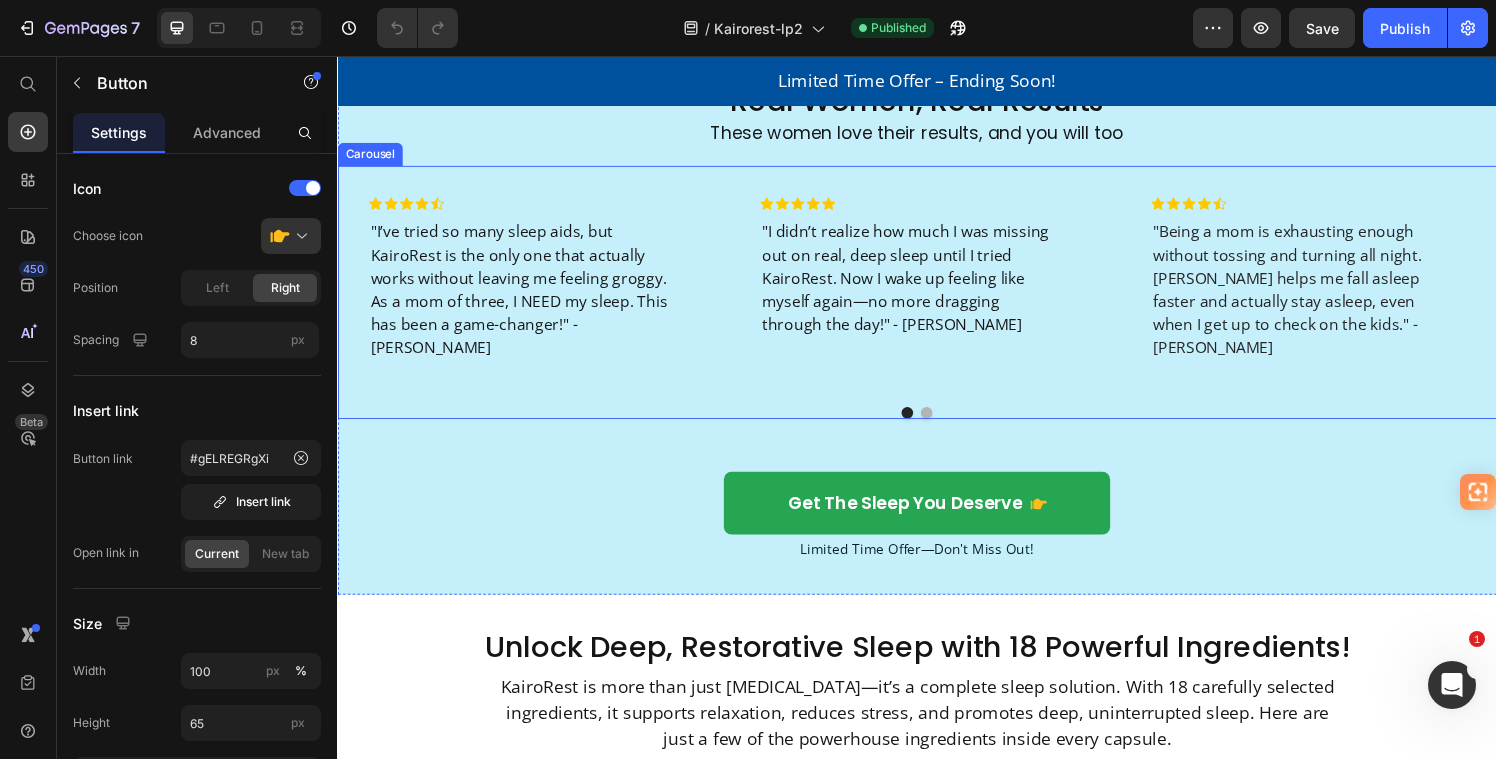 scroll, scrollTop: 1429, scrollLeft: 0, axis: vertical 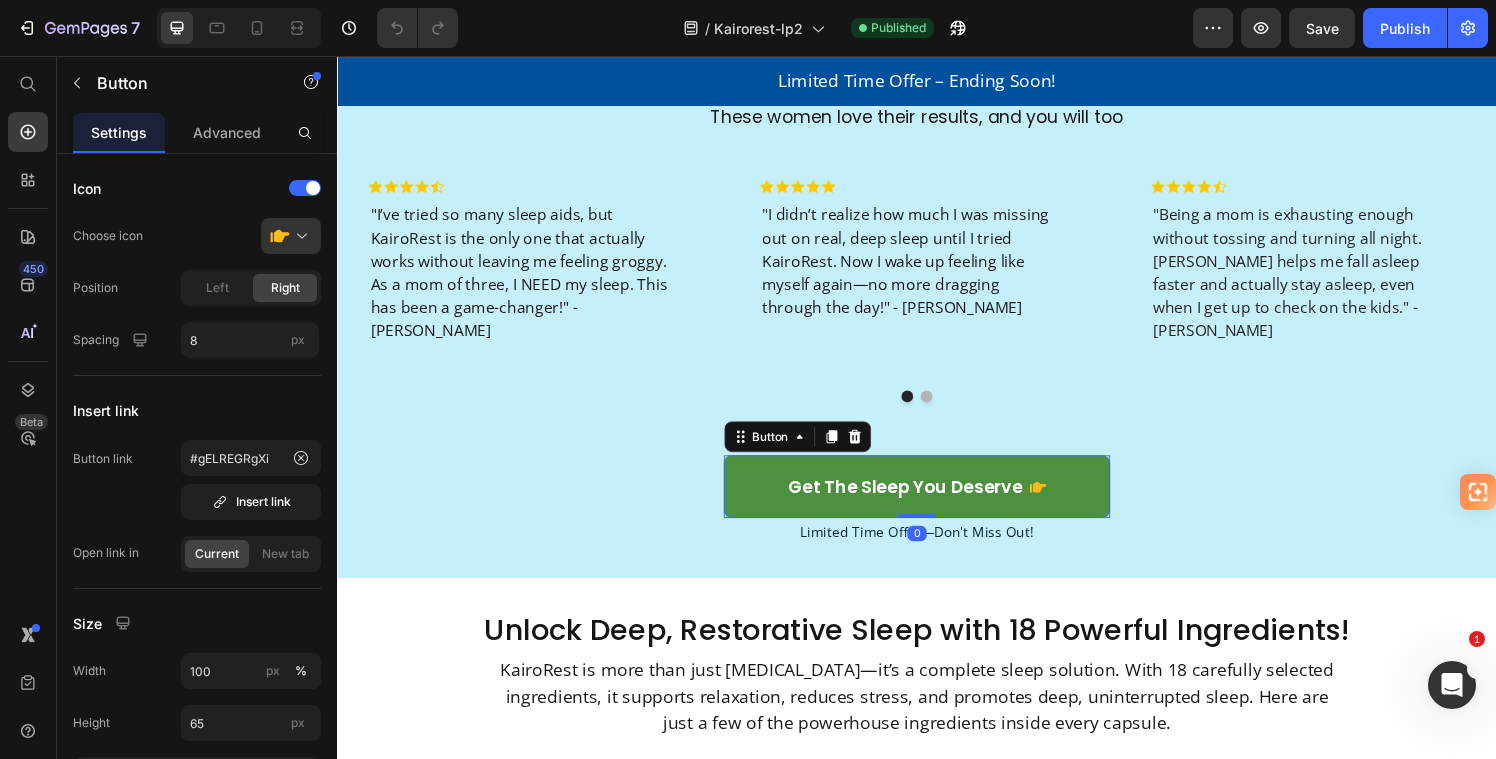 click on "get the sleep you deserve" at bounding box center (937, 501) 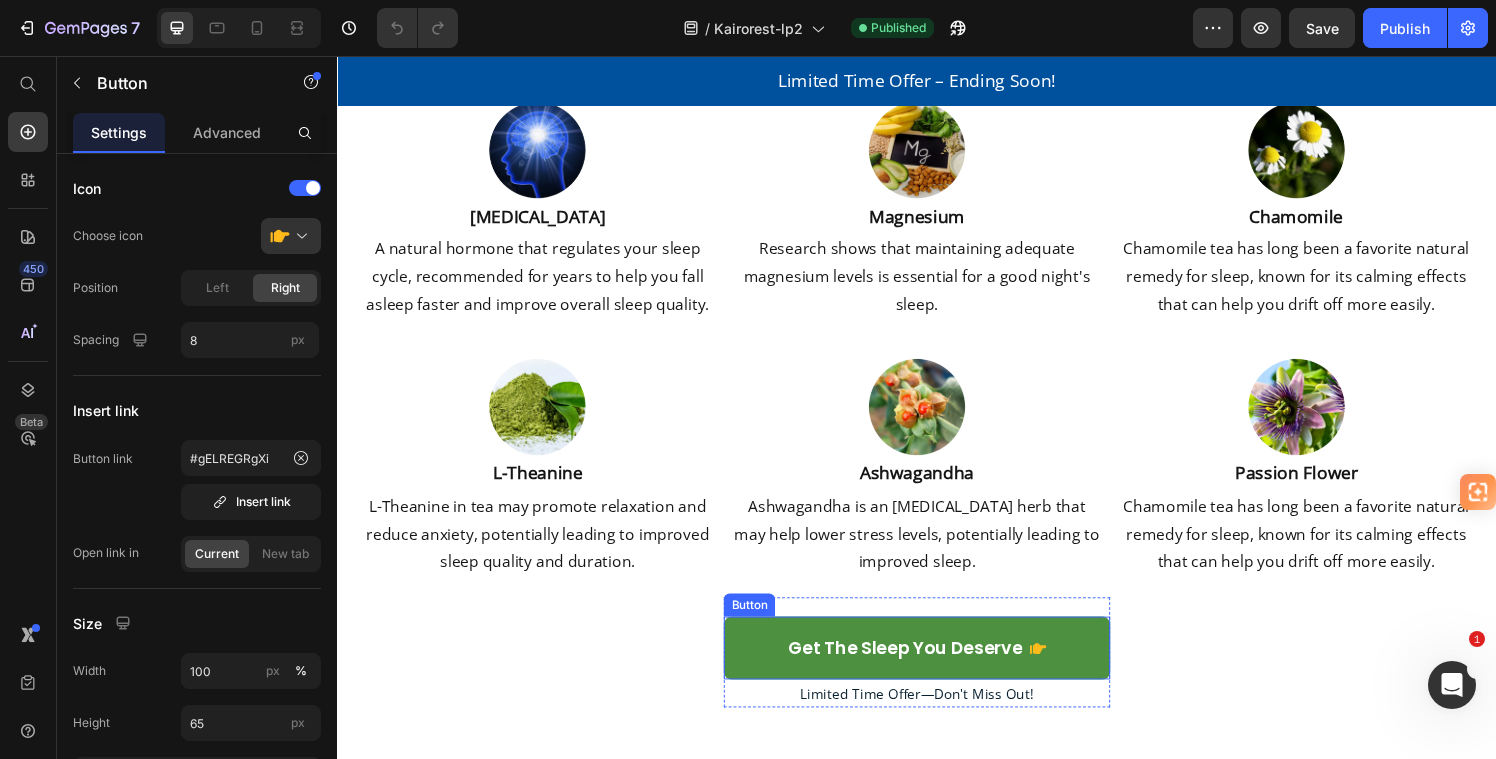 scroll, scrollTop: 2113, scrollLeft: 0, axis: vertical 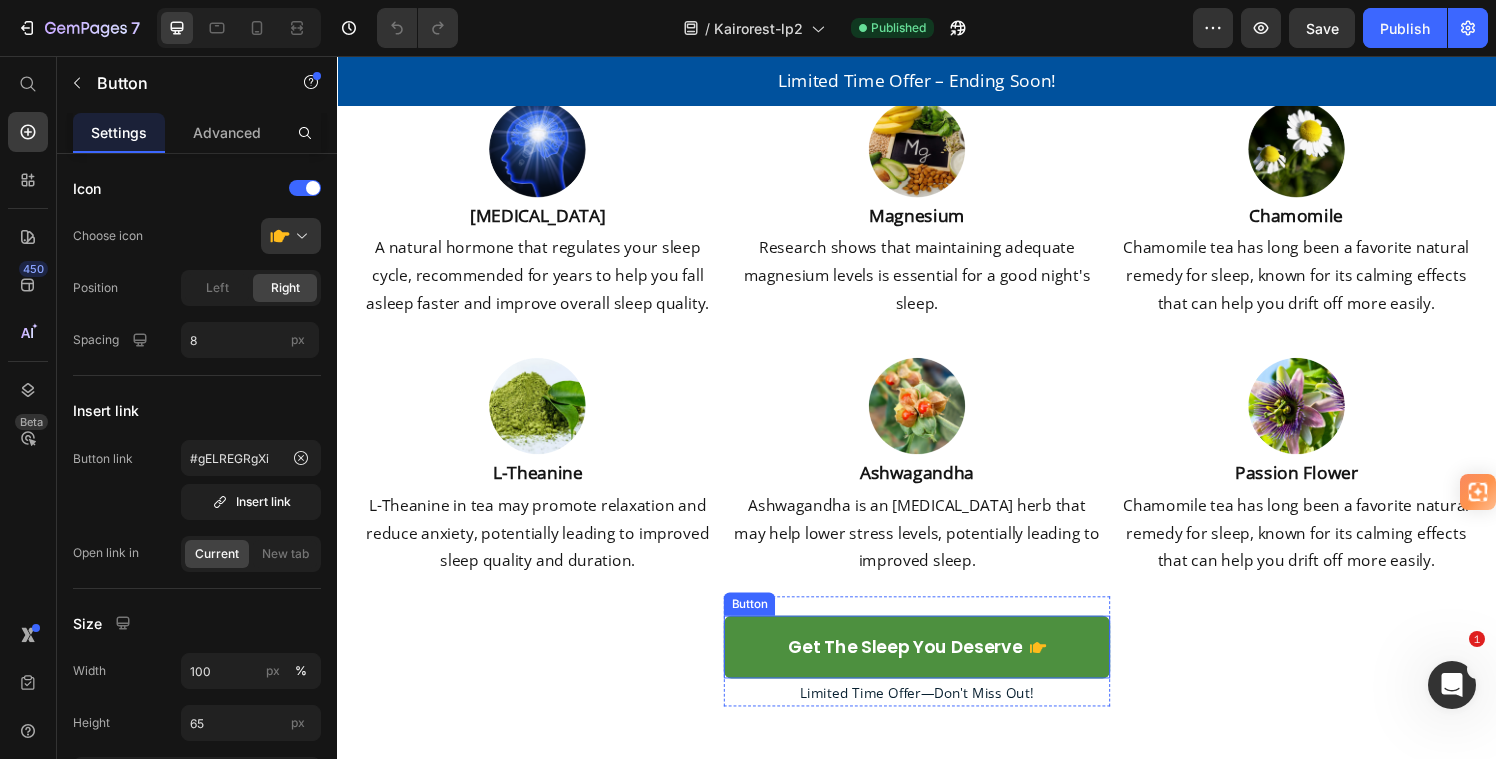 click on "get the sleep you deserve" at bounding box center (937, 667) 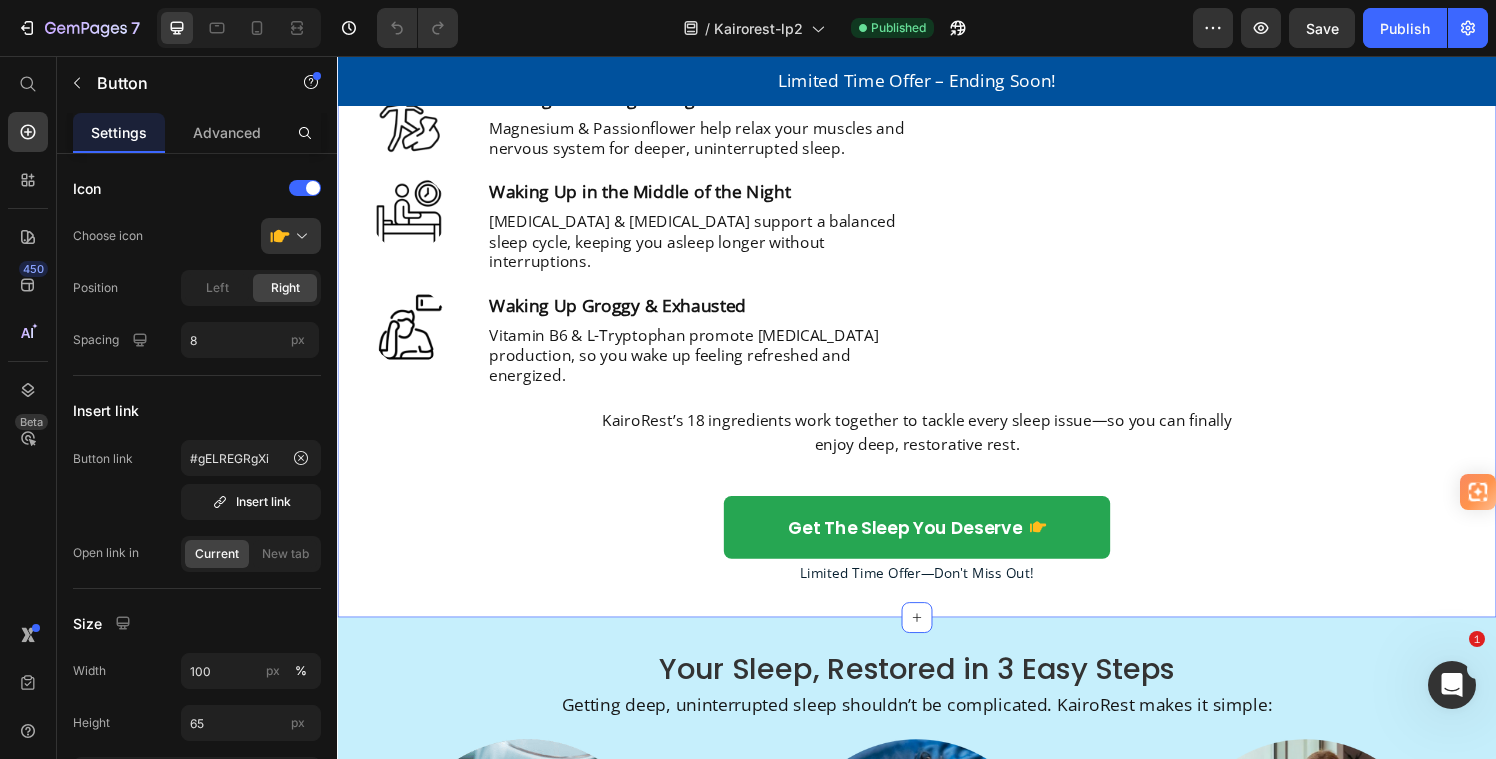 scroll, scrollTop: 3111, scrollLeft: 0, axis: vertical 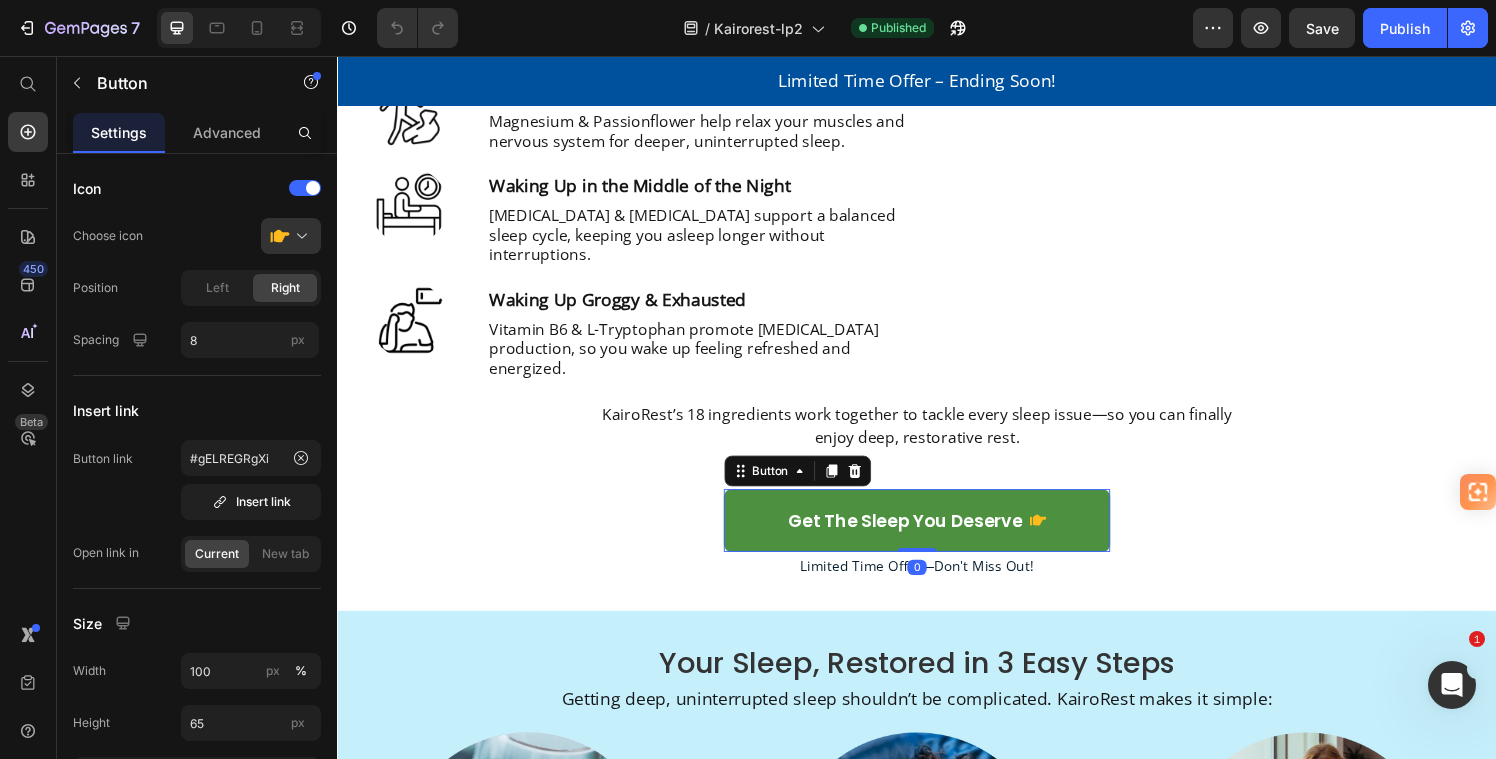 click on "get the sleep you deserve" at bounding box center [937, 536] 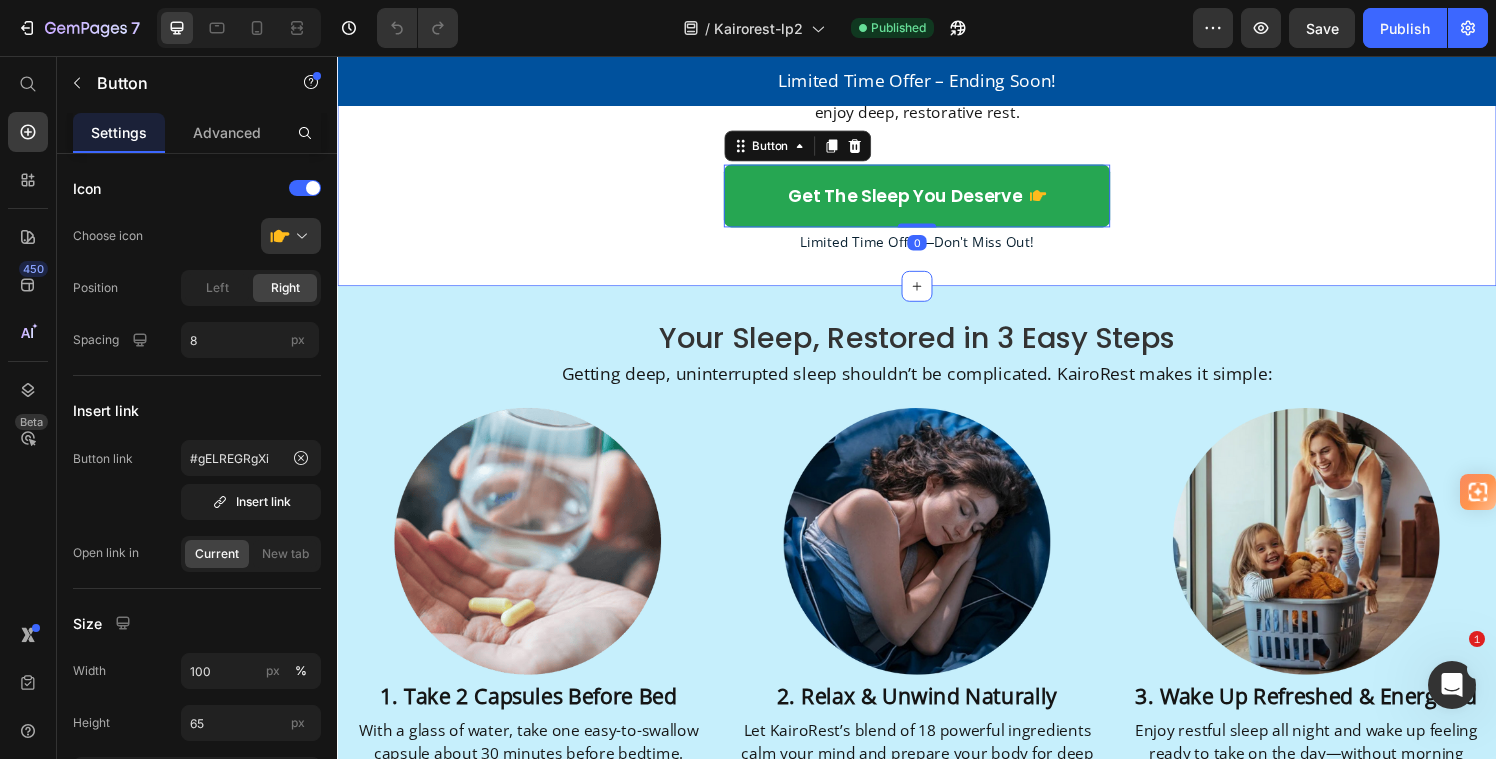 scroll, scrollTop: 3834, scrollLeft: 0, axis: vertical 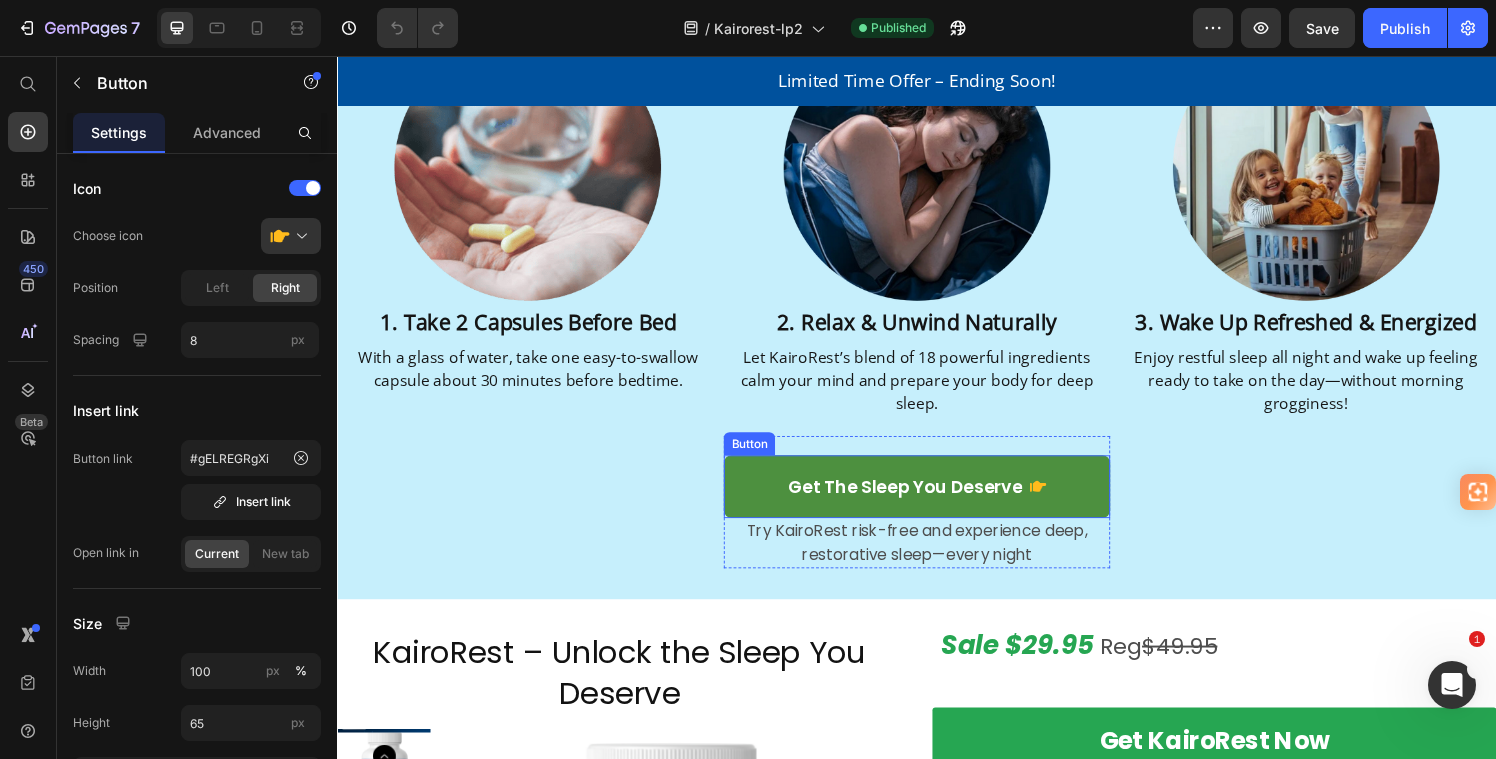 click on "get the sleep you deserve" at bounding box center (937, 501) 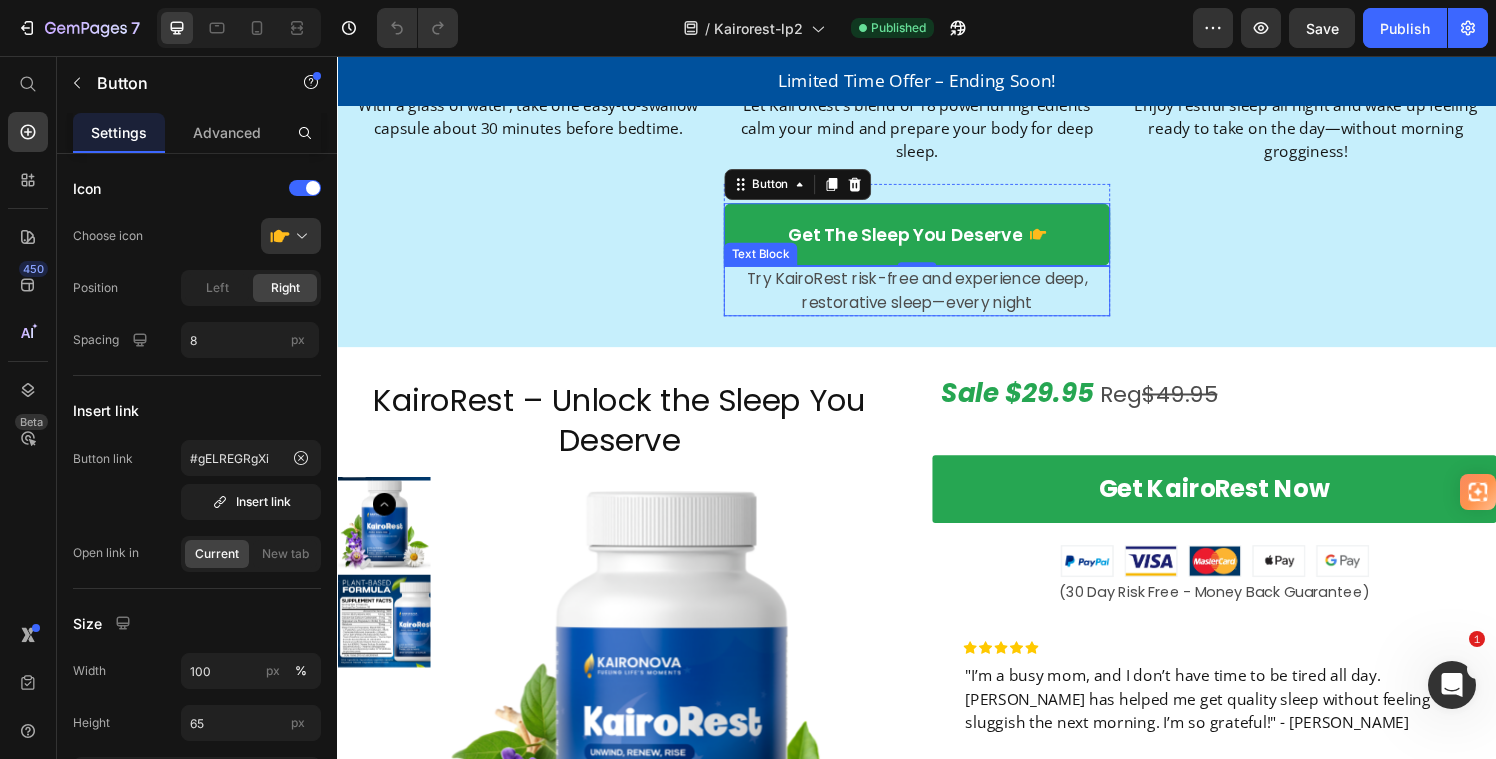 scroll, scrollTop: 4136, scrollLeft: 0, axis: vertical 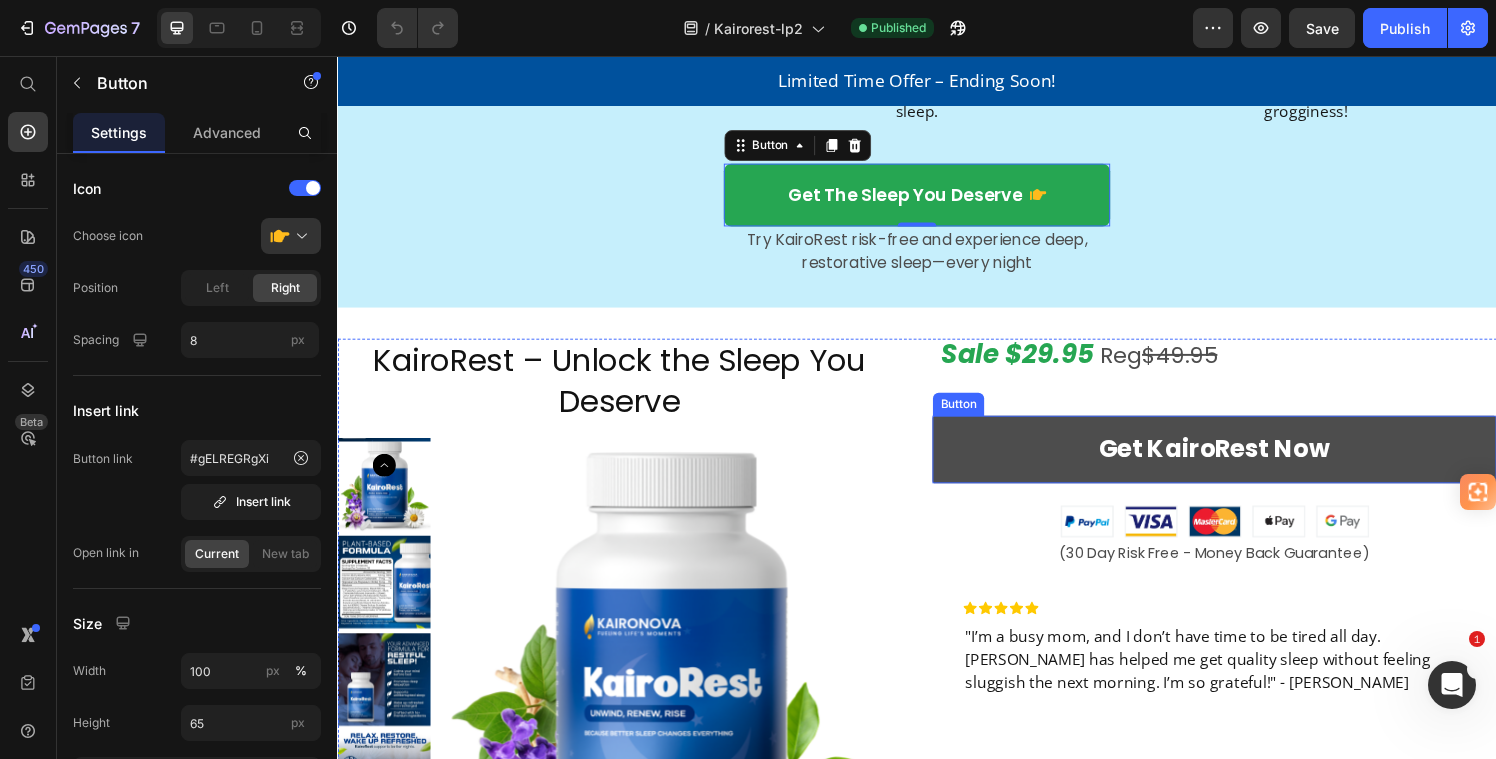 click on "Get KairoRest Now" at bounding box center (1245, 463) 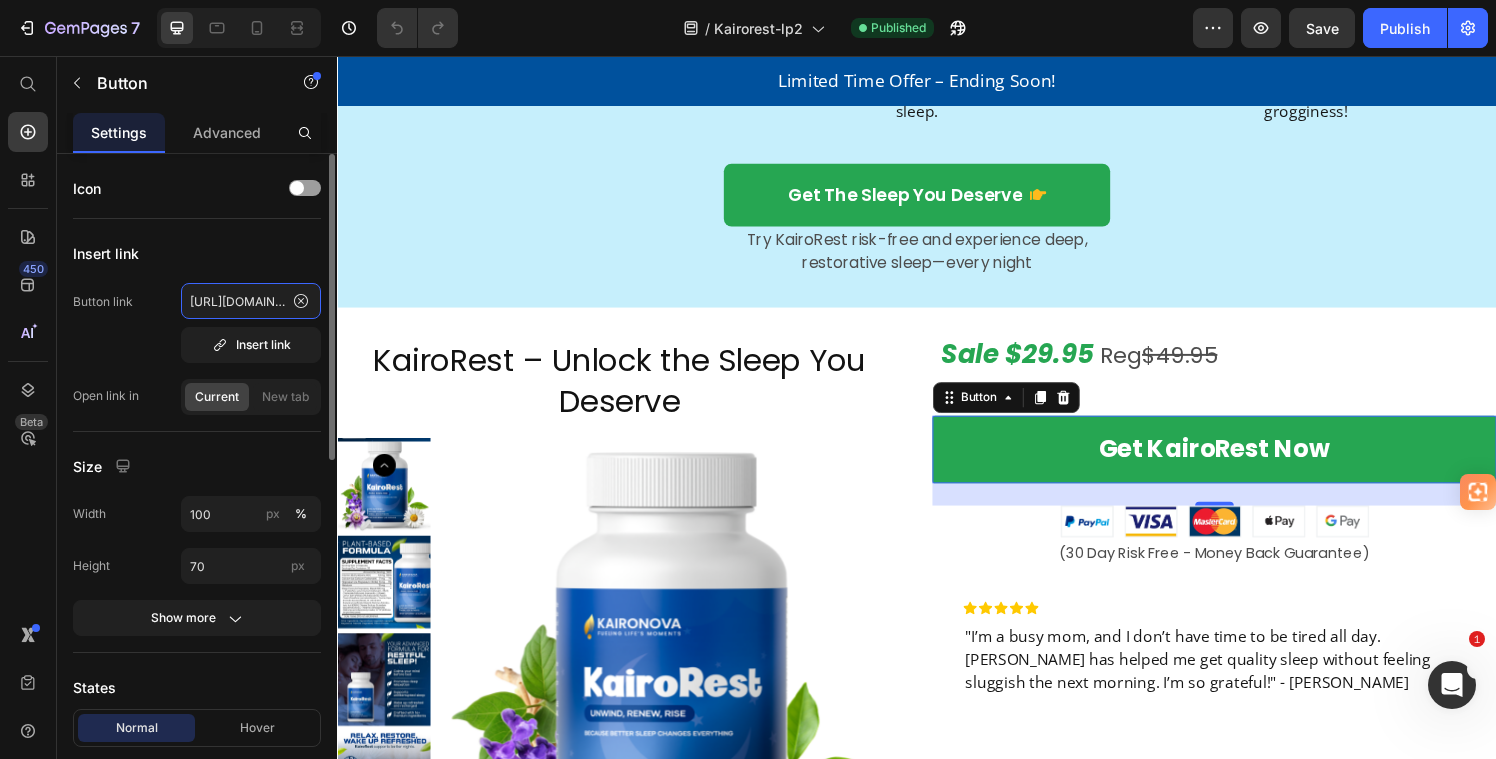 click on "[URL][DOMAIN_NAME]" 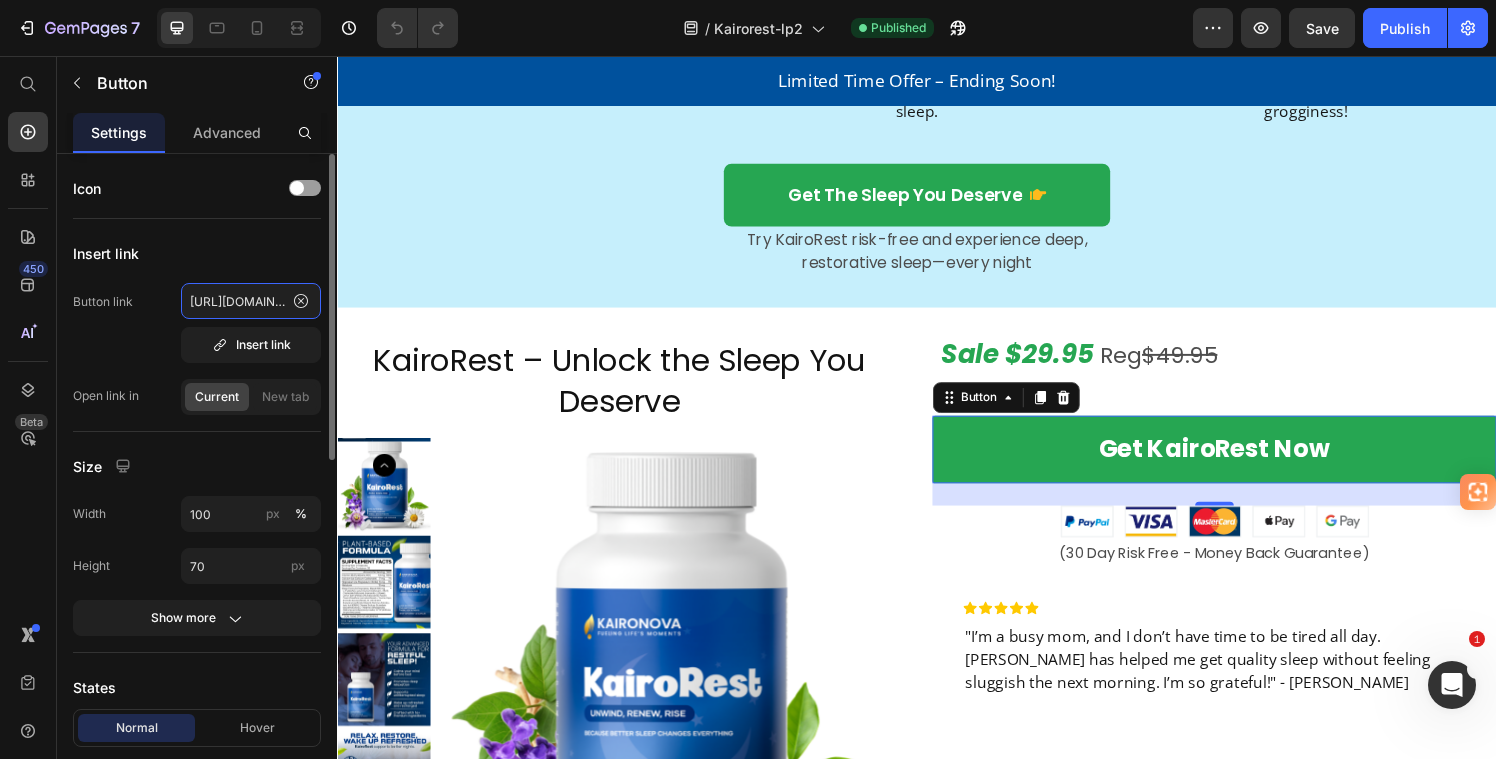 click on "[URL][DOMAIN_NAME]" 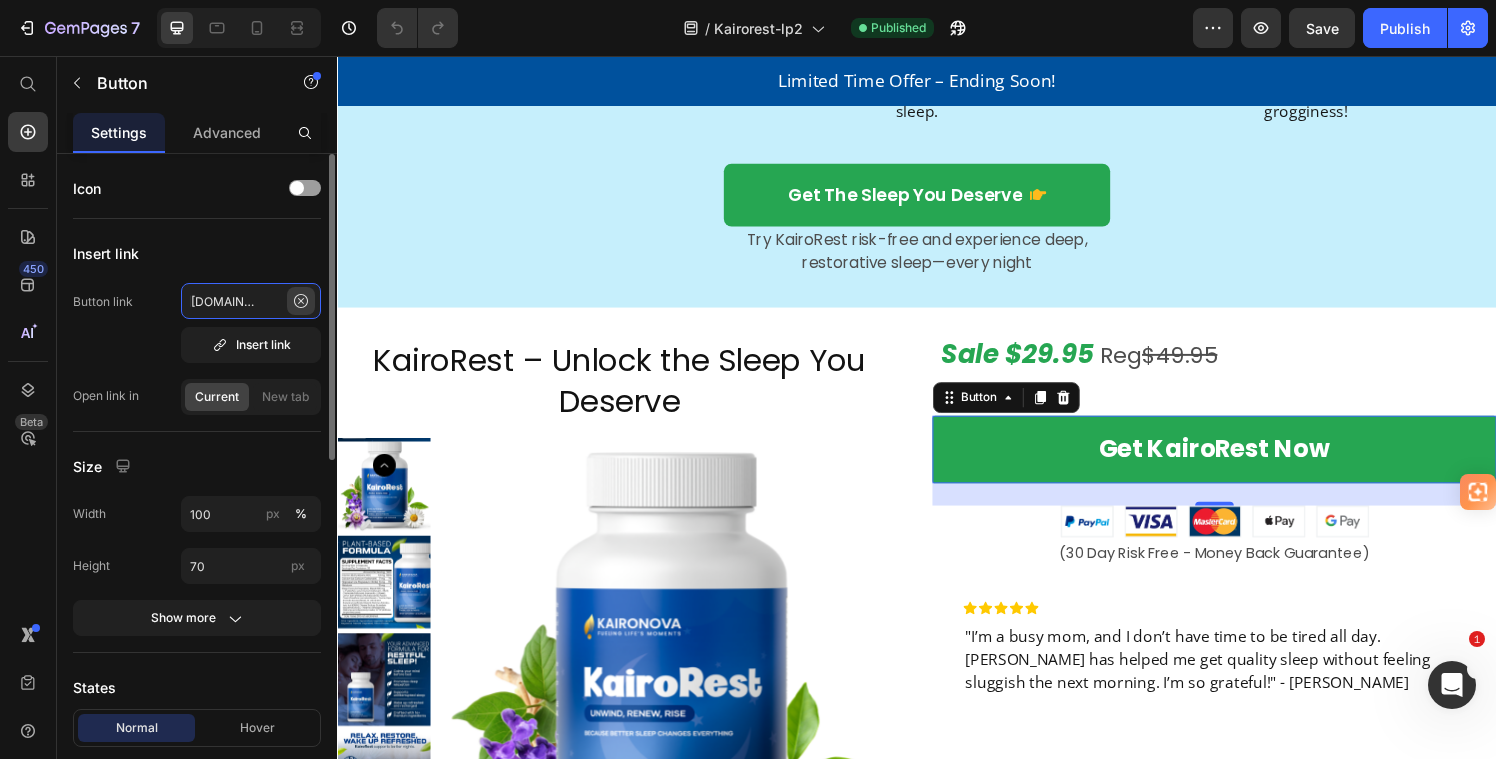 scroll, scrollTop: 0, scrollLeft: 485, axis: horizontal 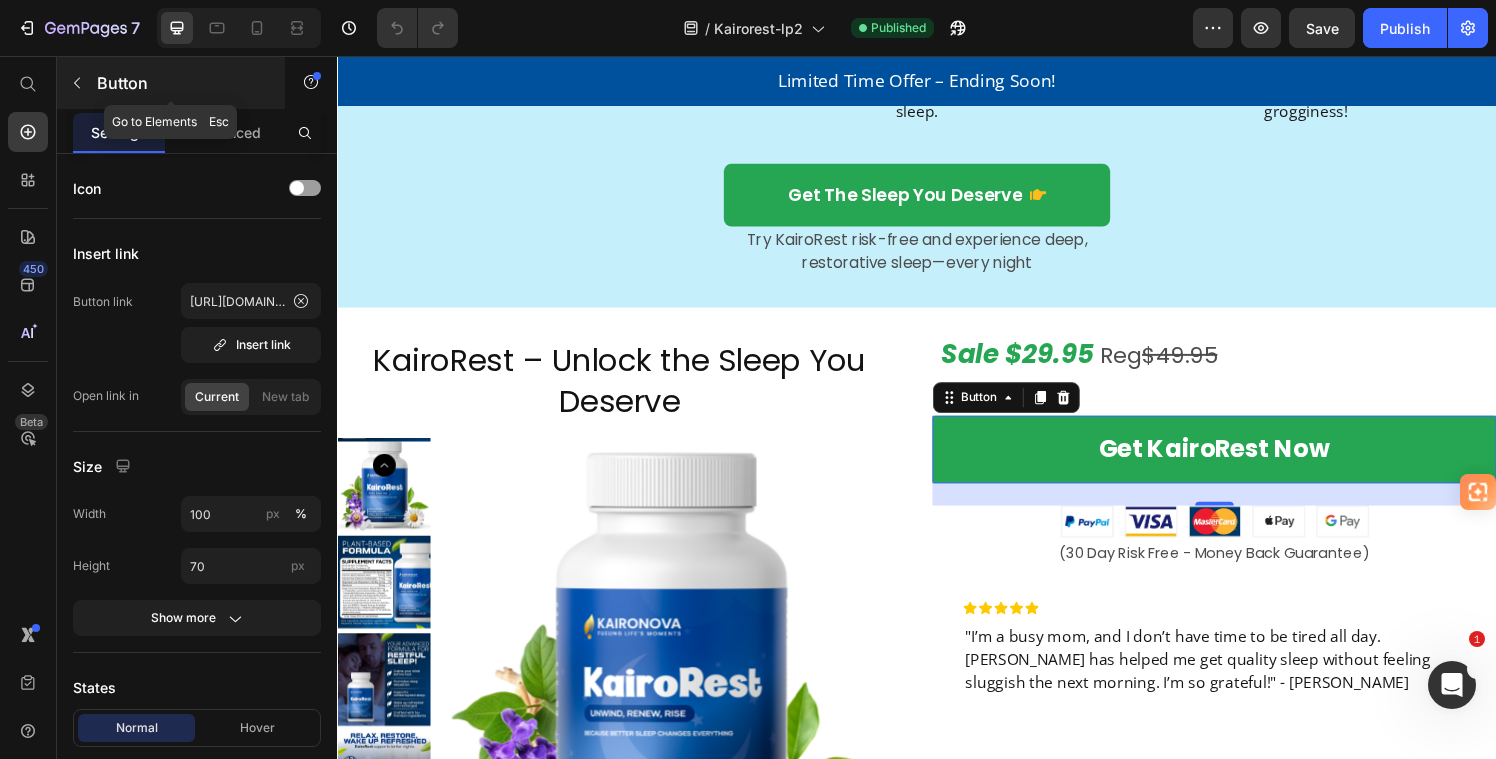 click on "Button" at bounding box center [171, 83] 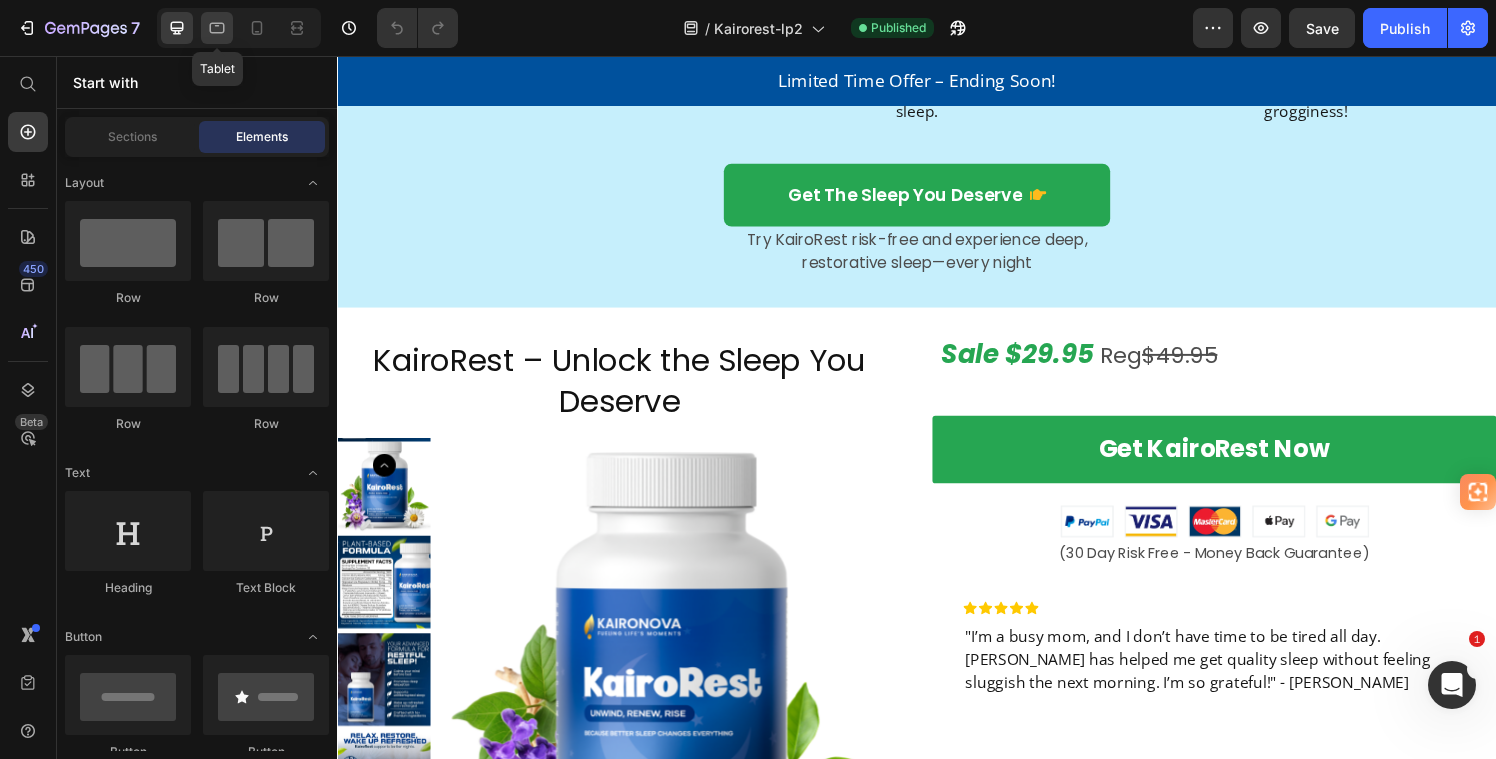 click 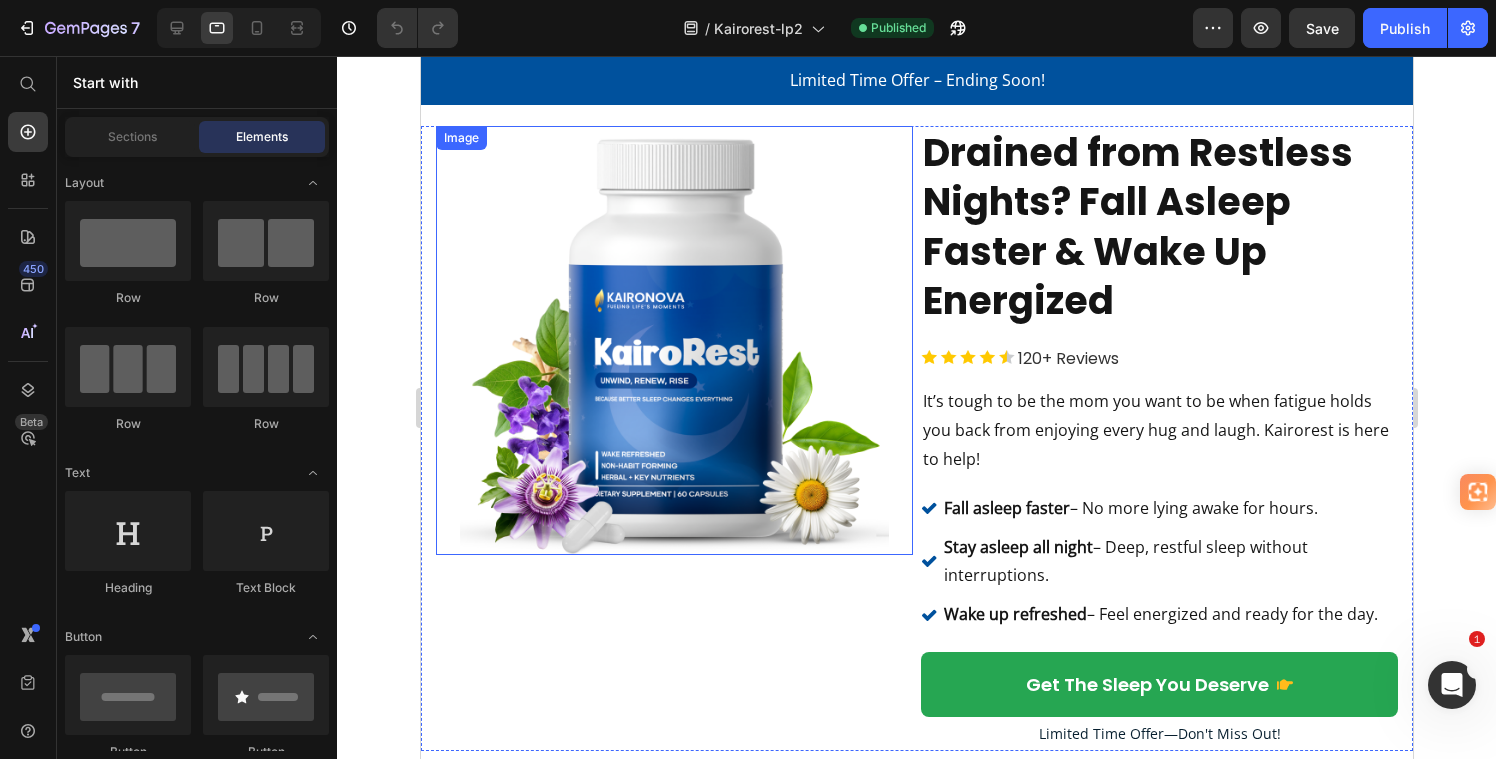 scroll, scrollTop: 0, scrollLeft: 0, axis: both 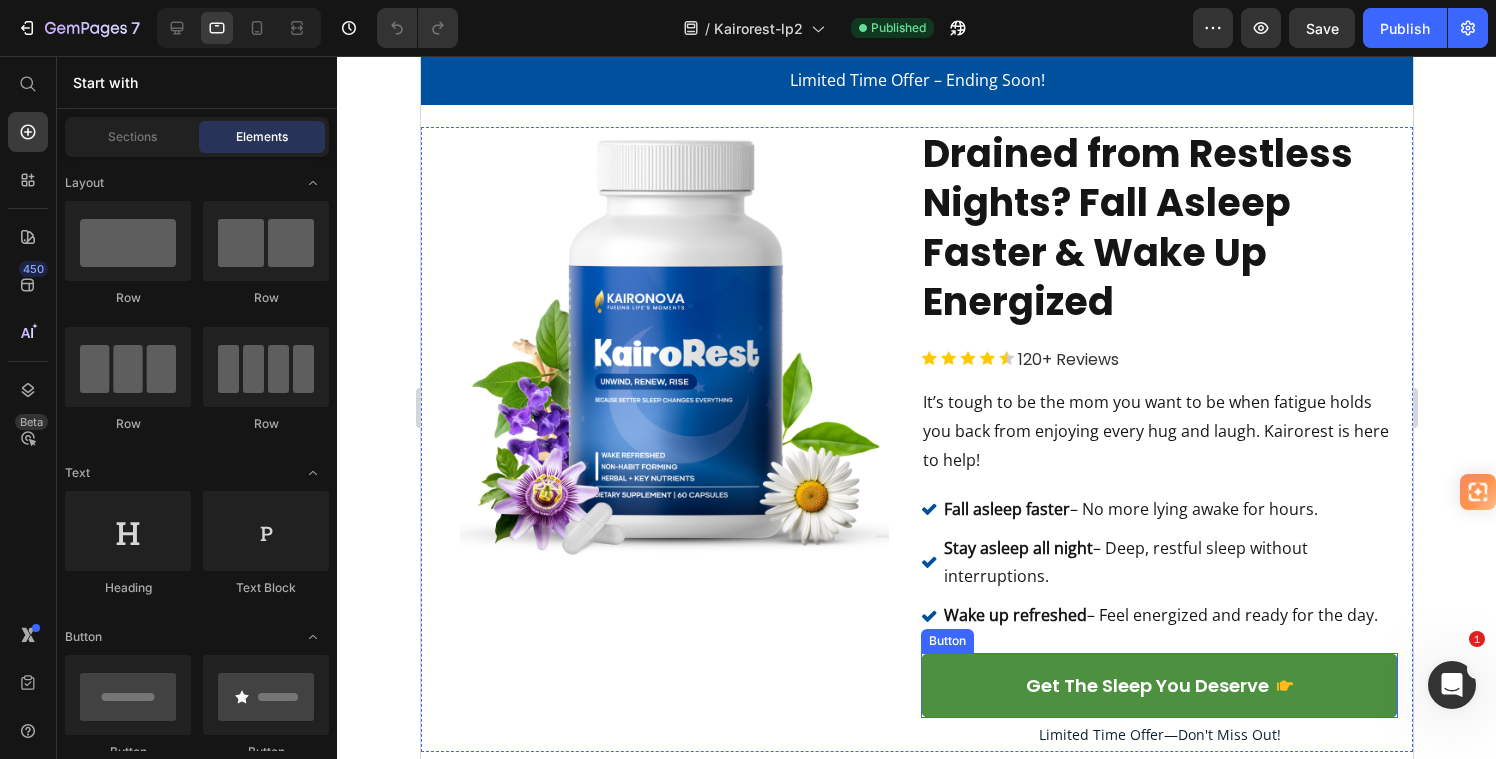 click on "get the sleep you deserve" at bounding box center [1158, 685] 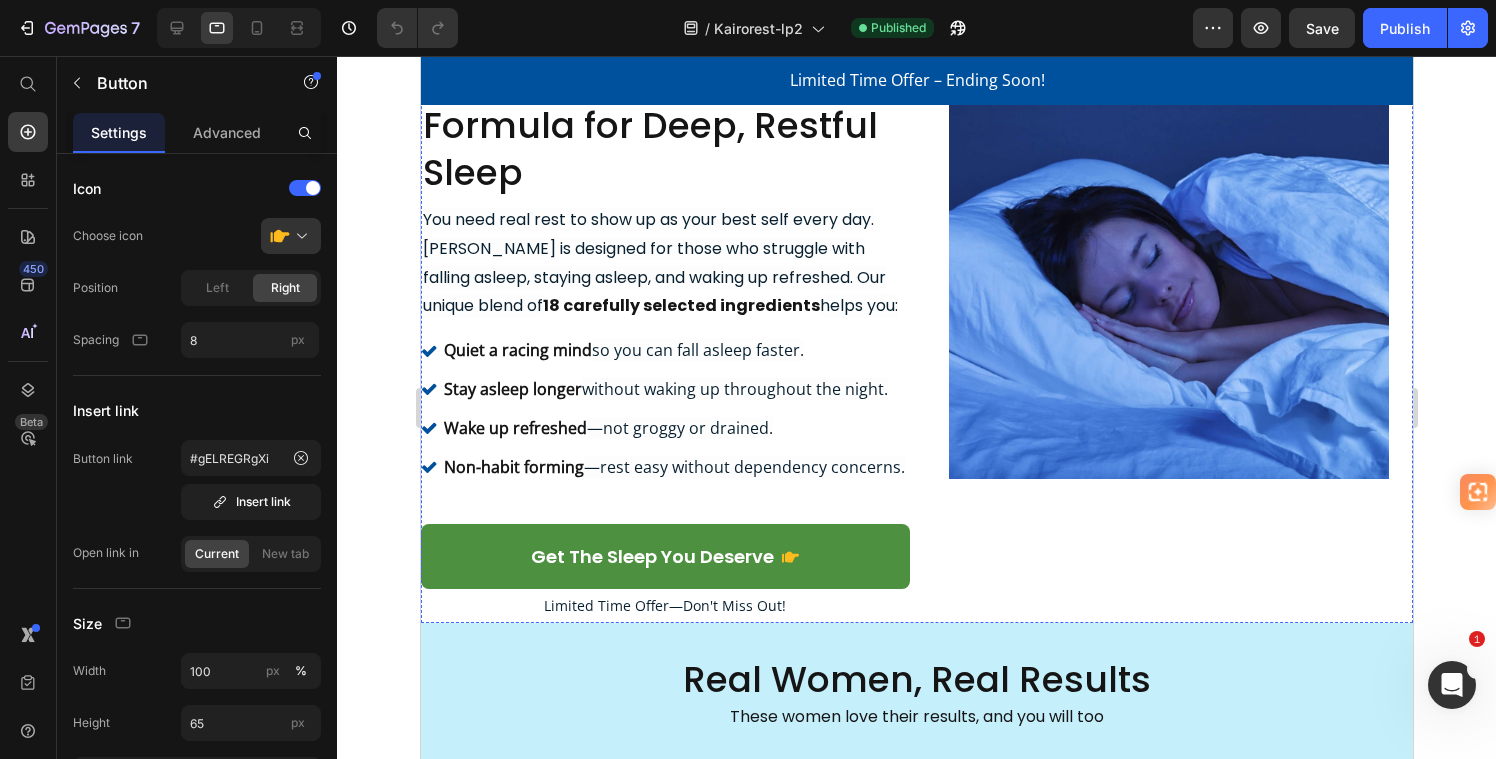 scroll, scrollTop: 1009, scrollLeft: 0, axis: vertical 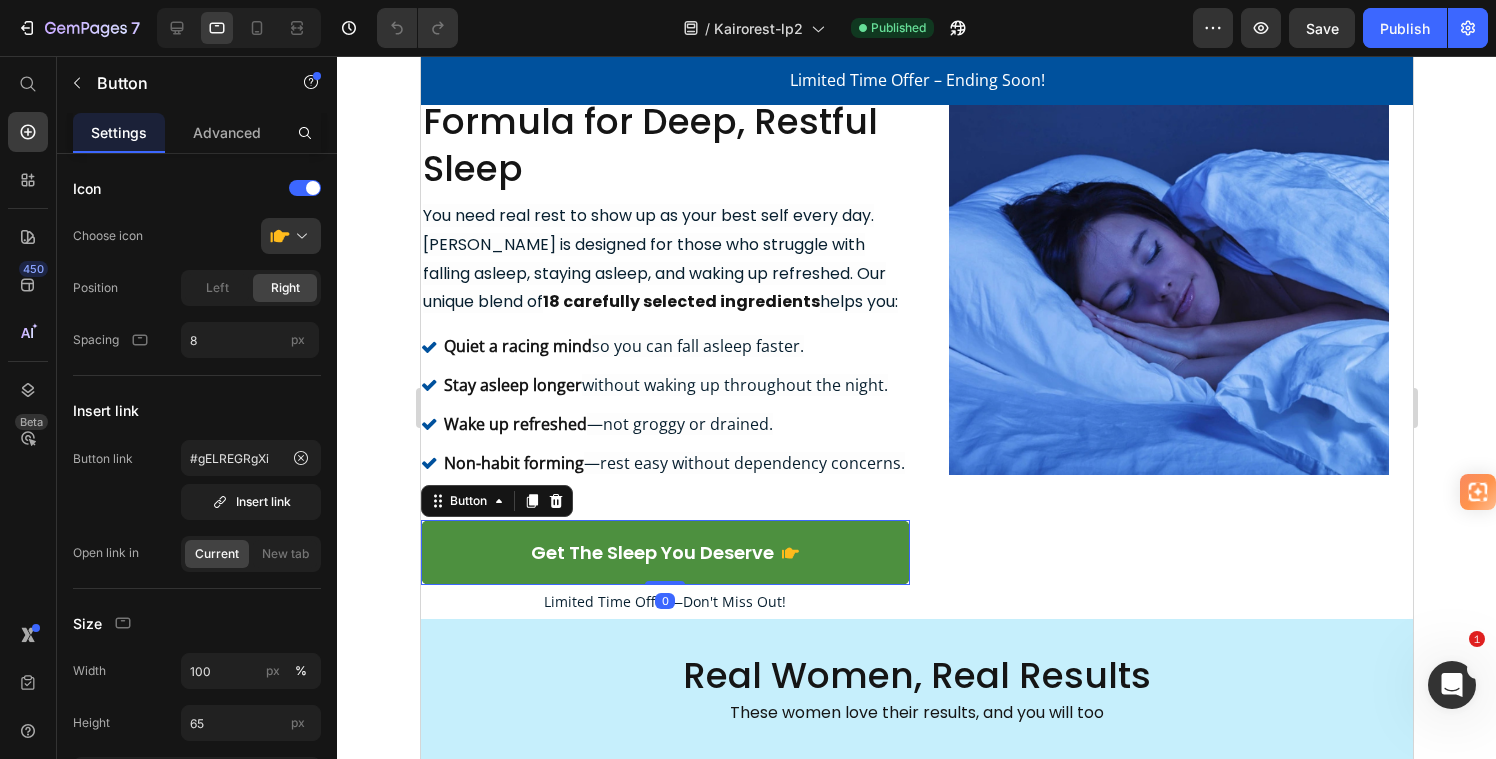 click on "get the sleep you deserve" at bounding box center (664, 552) 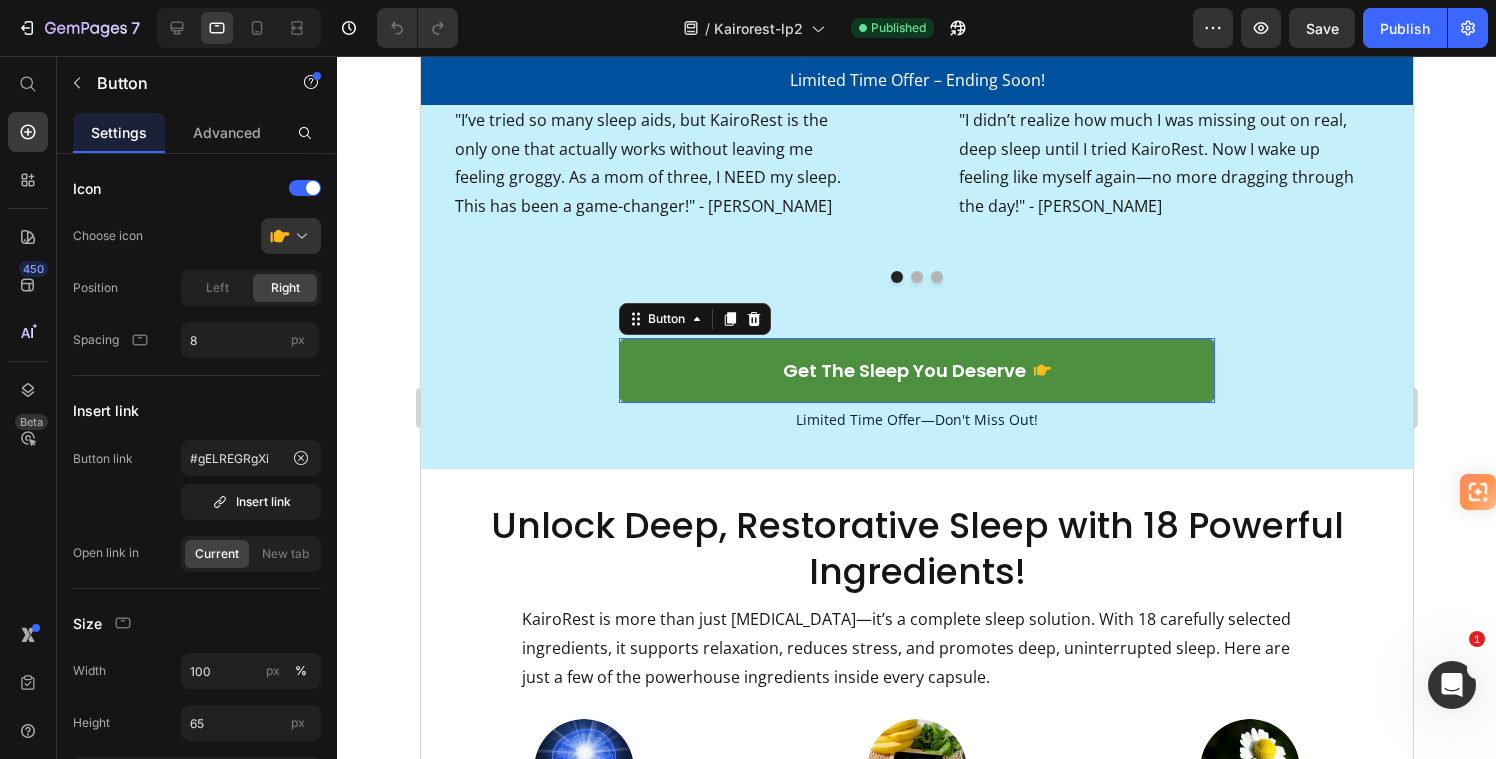 click on "get the sleep you deserve" at bounding box center (915, 370) 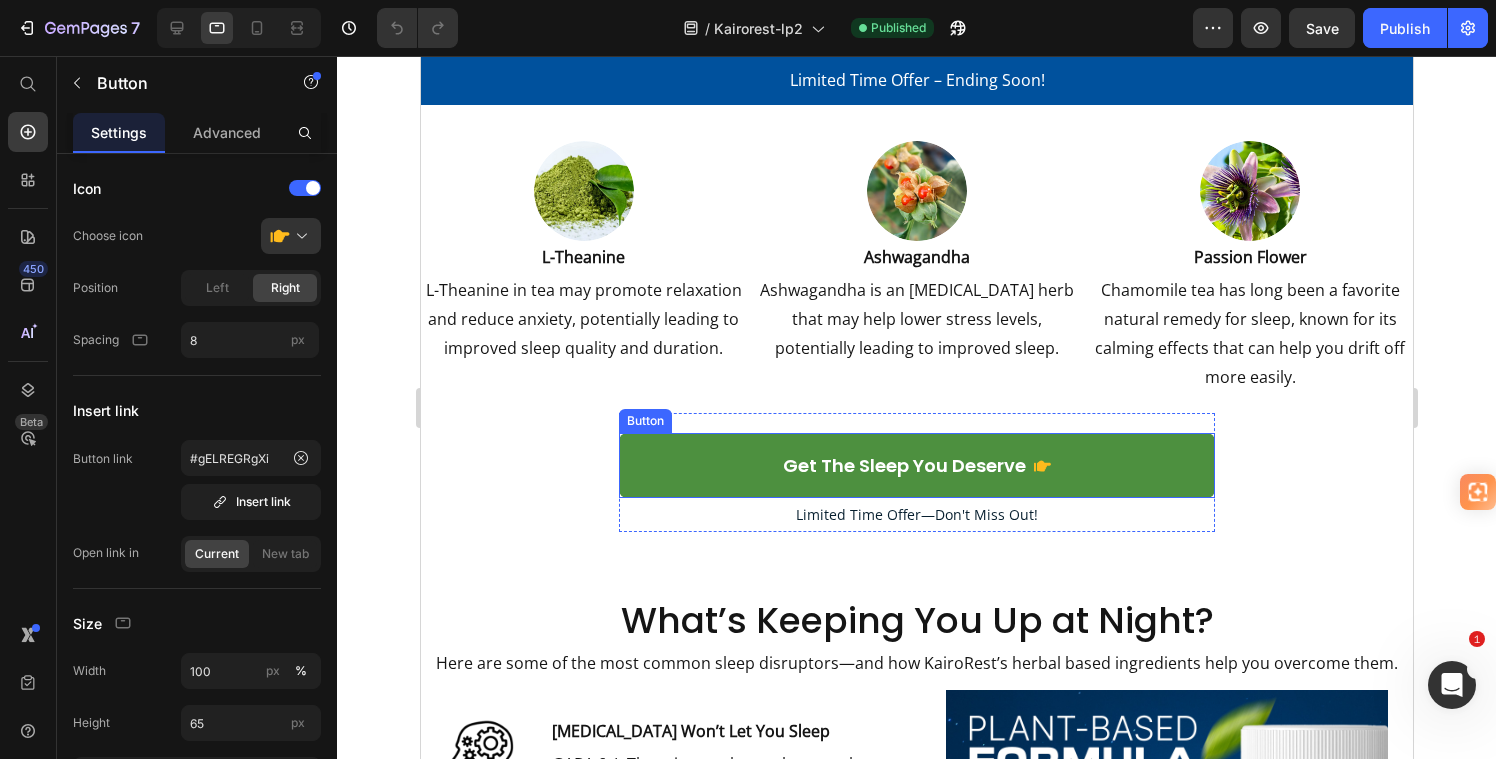 scroll, scrollTop: 2603, scrollLeft: 0, axis: vertical 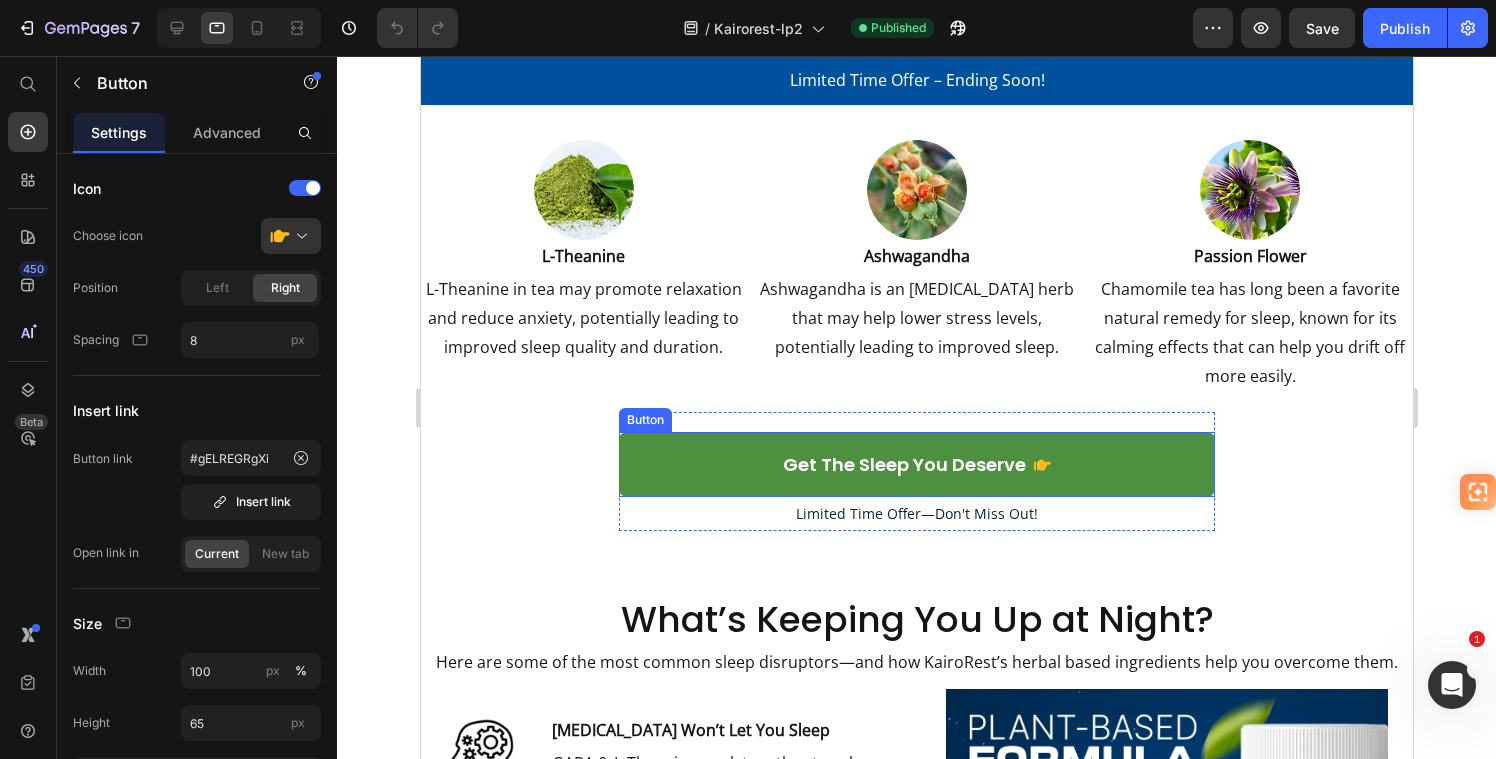 click on "get the sleep you deserve" at bounding box center [915, 464] 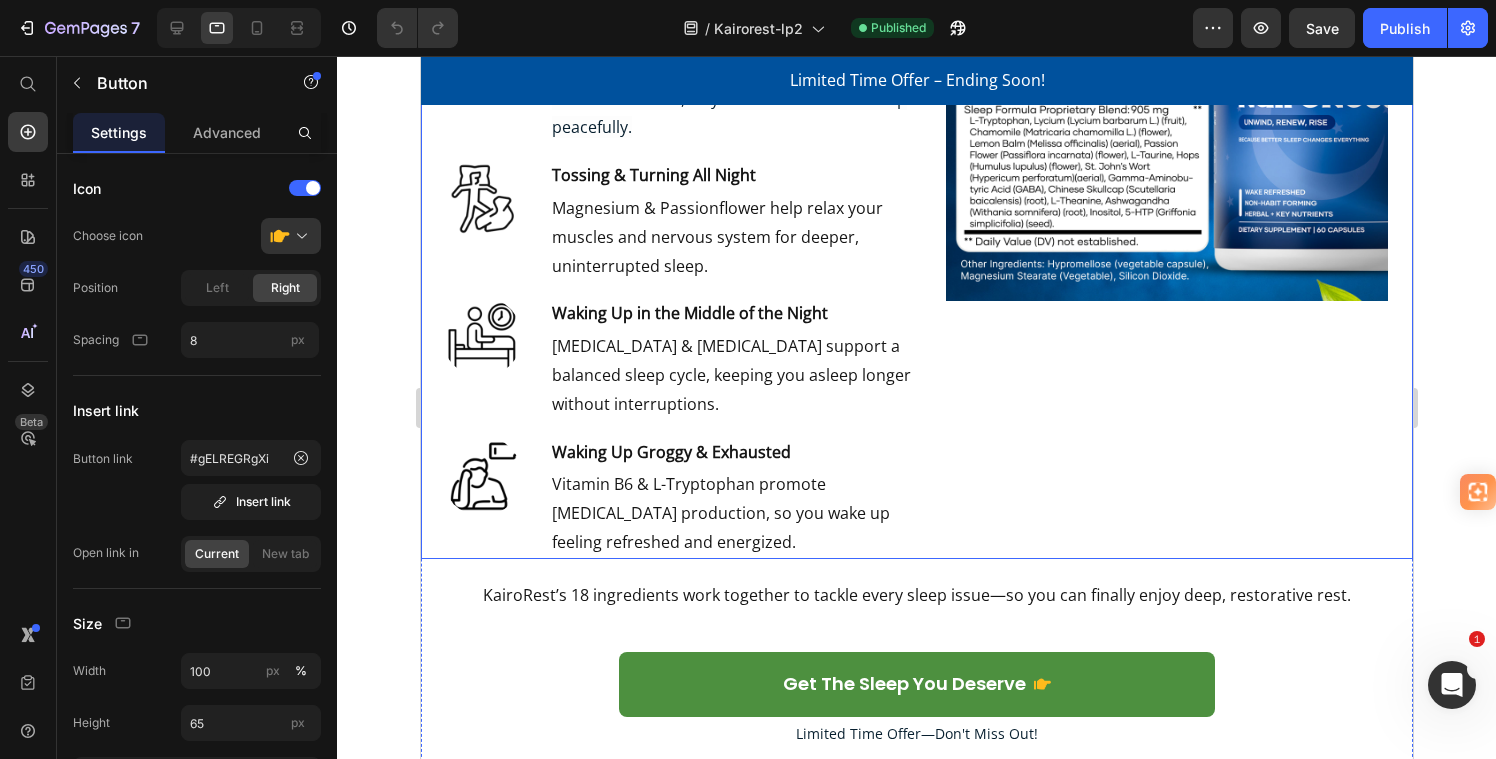 scroll, scrollTop: 3680, scrollLeft: 0, axis: vertical 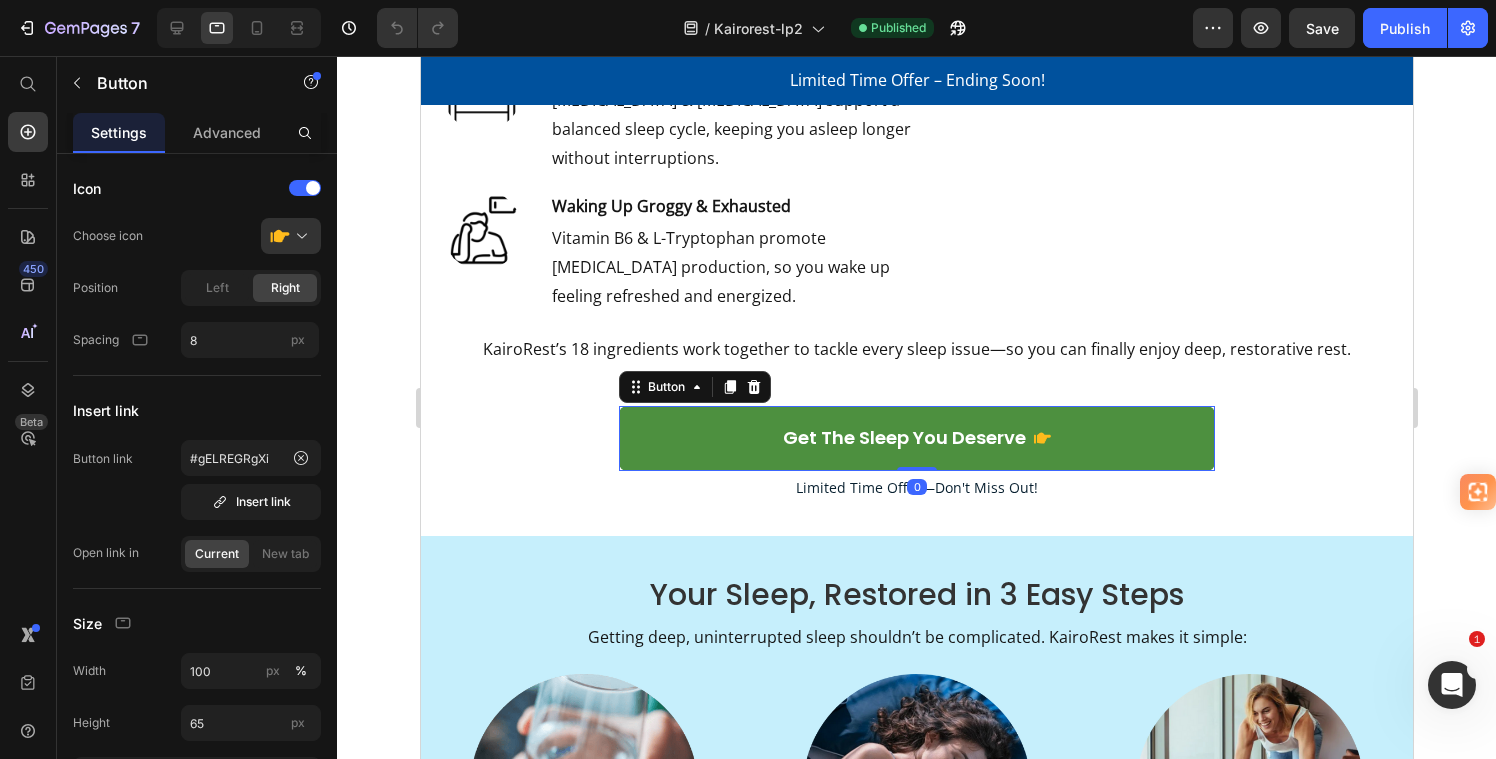 click on "get the sleep you deserve" at bounding box center (915, 438) 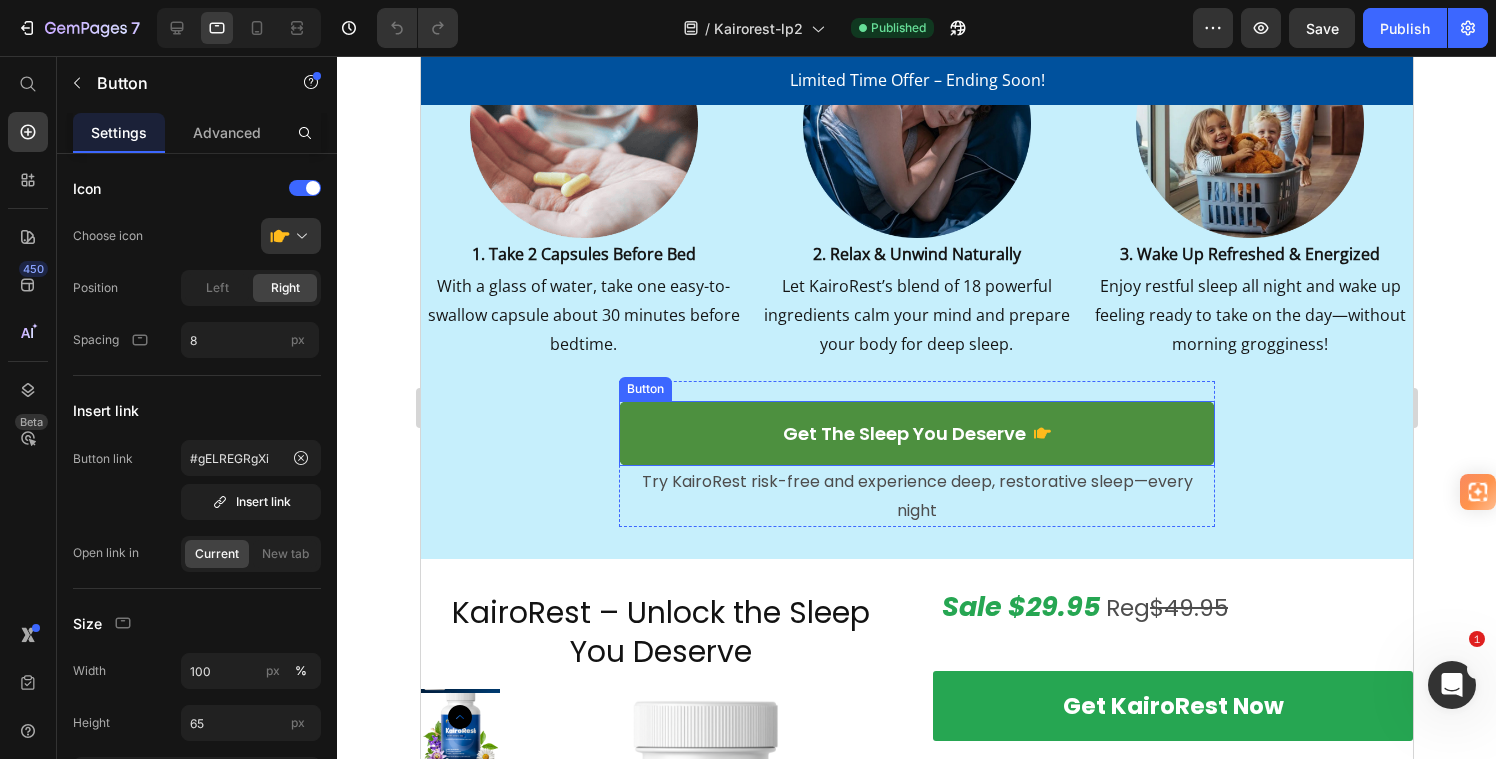 scroll, scrollTop: 4346, scrollLeft: 0, axis: vertical 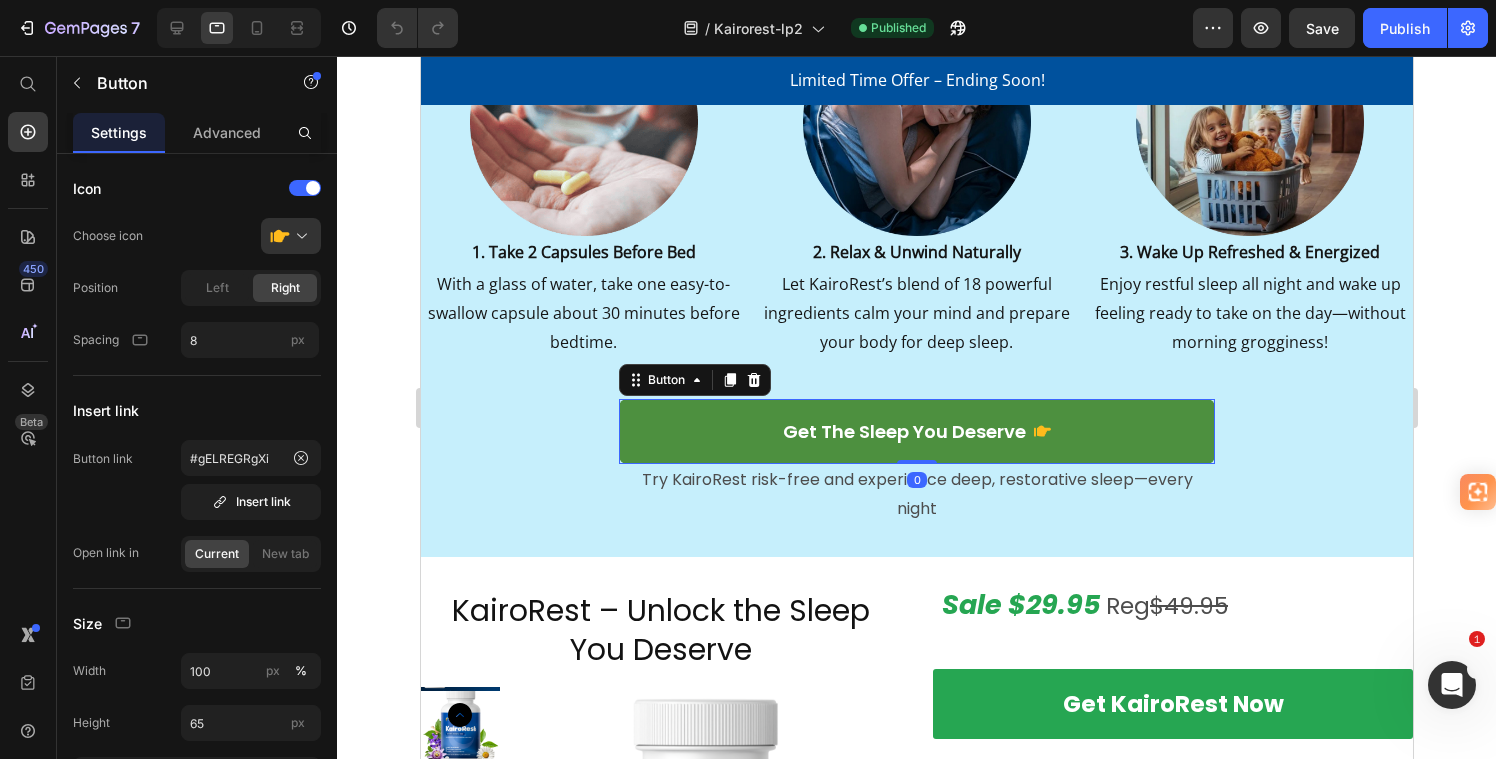 click on "get the sleep you deserve" at bounding box center (915, 431) 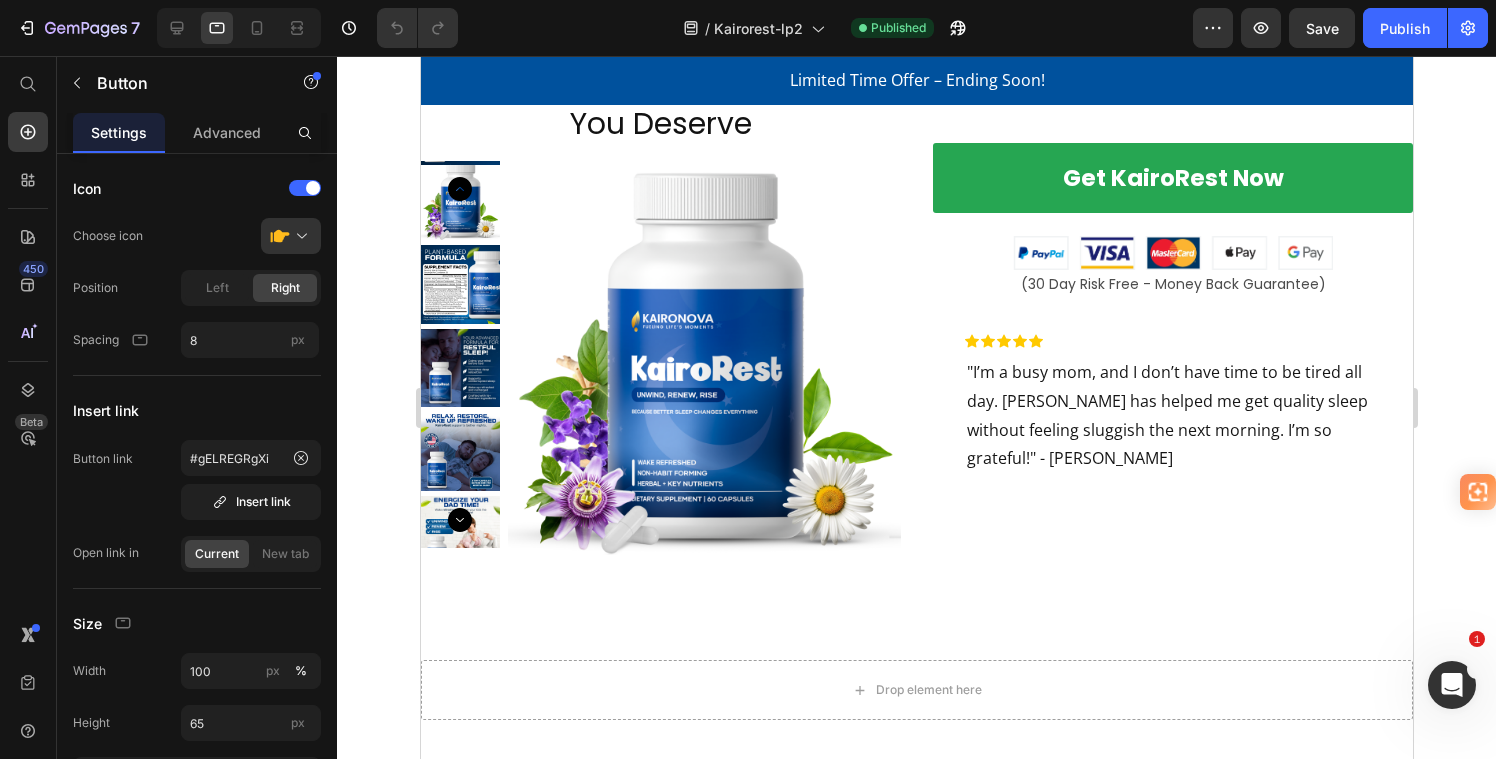scroll, scrollTop: 4934, scrollLeft: 0, axis: vertical 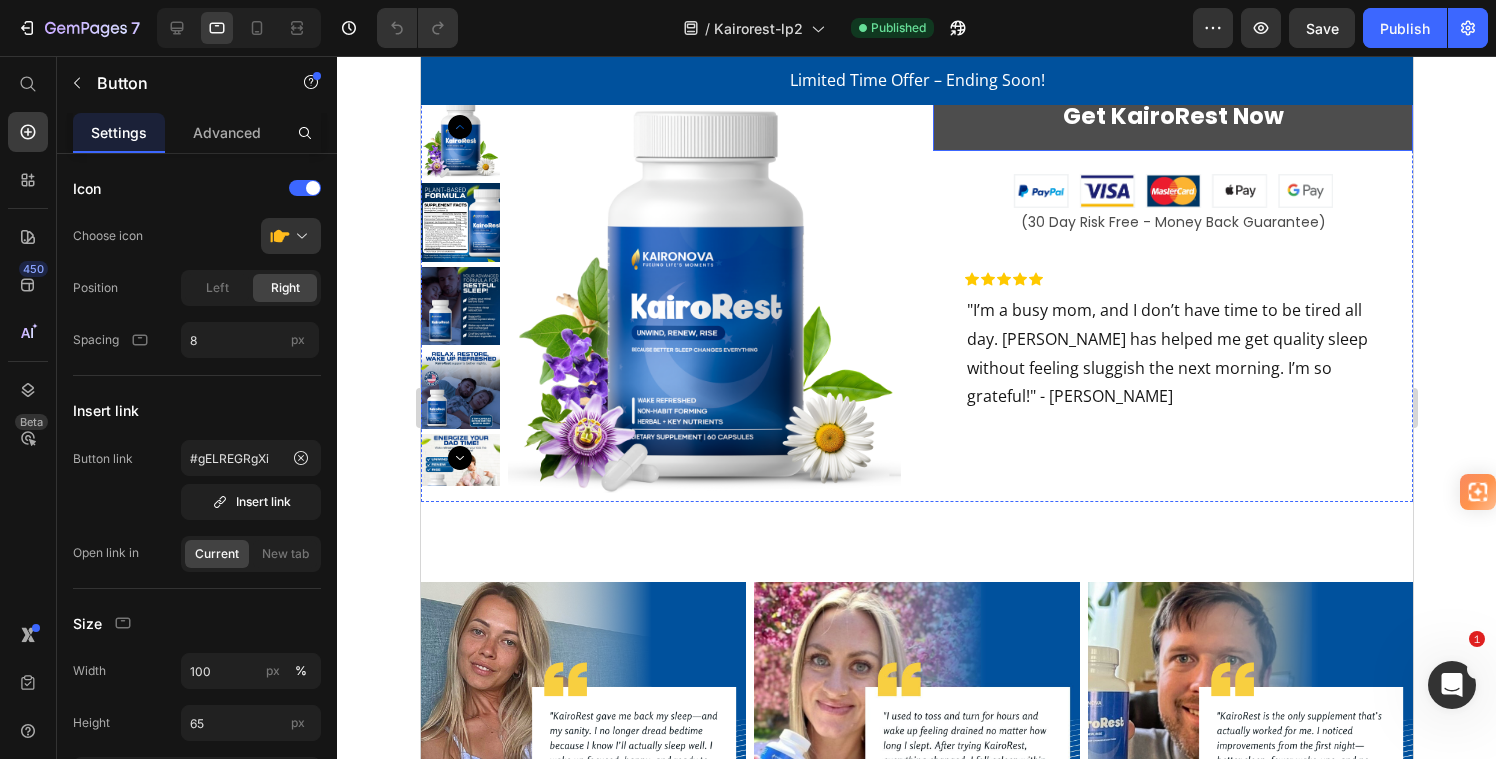 click on "Get KairoRest Now" at bounding box center [1172, 116] 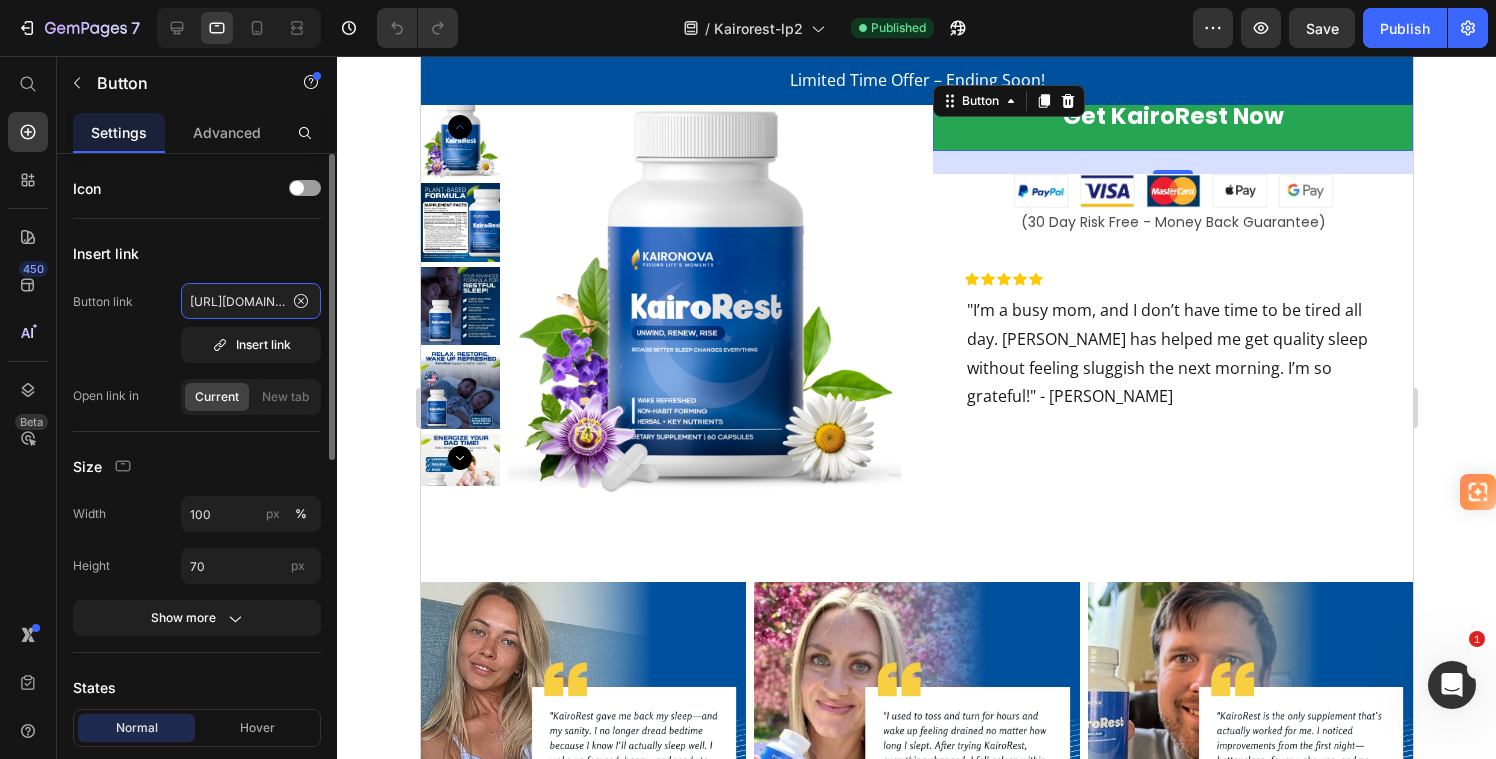 click on "[URL][DOMAIN_NAME]" 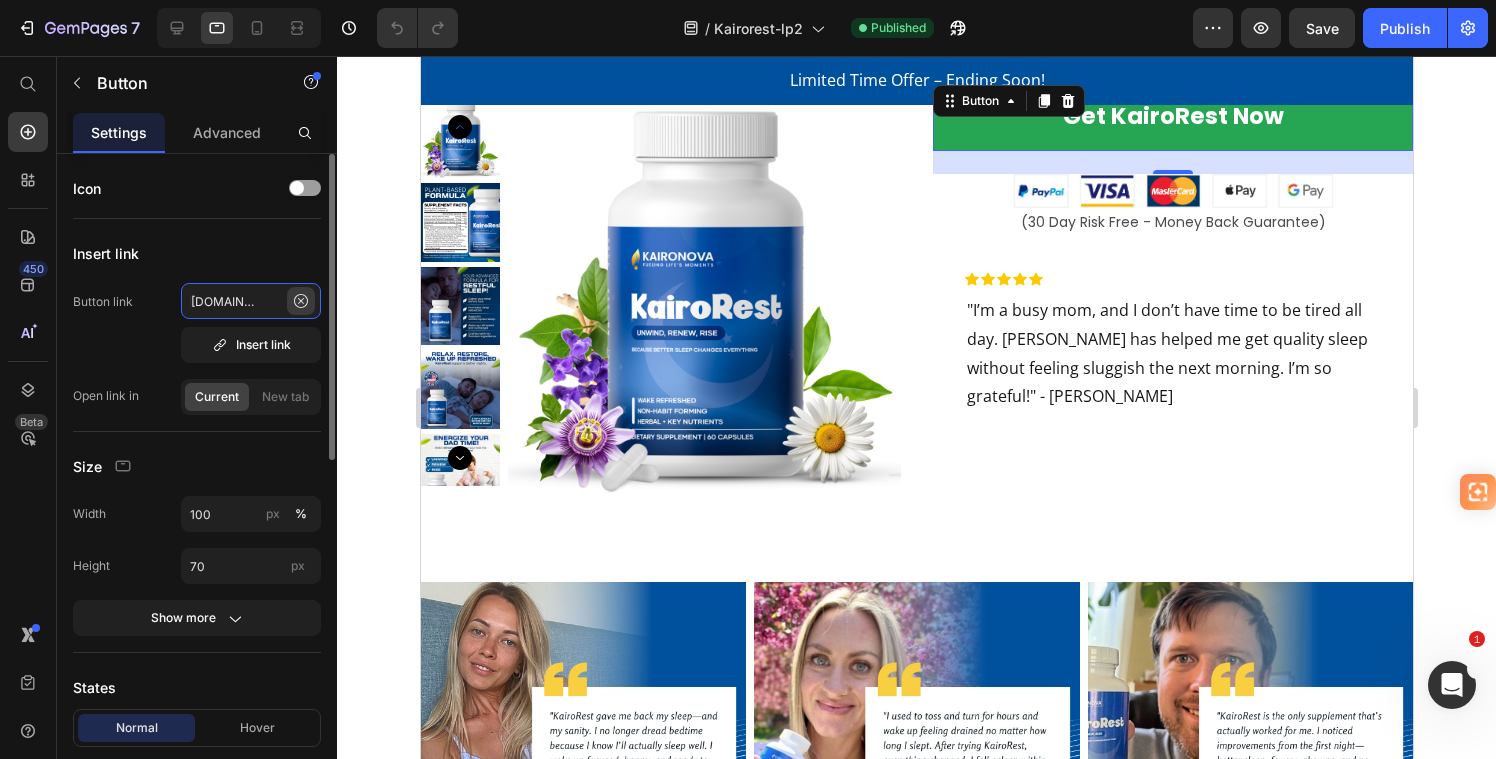 scroll, scrollTop: 0, scrollLeft: 485, axis: horizontal 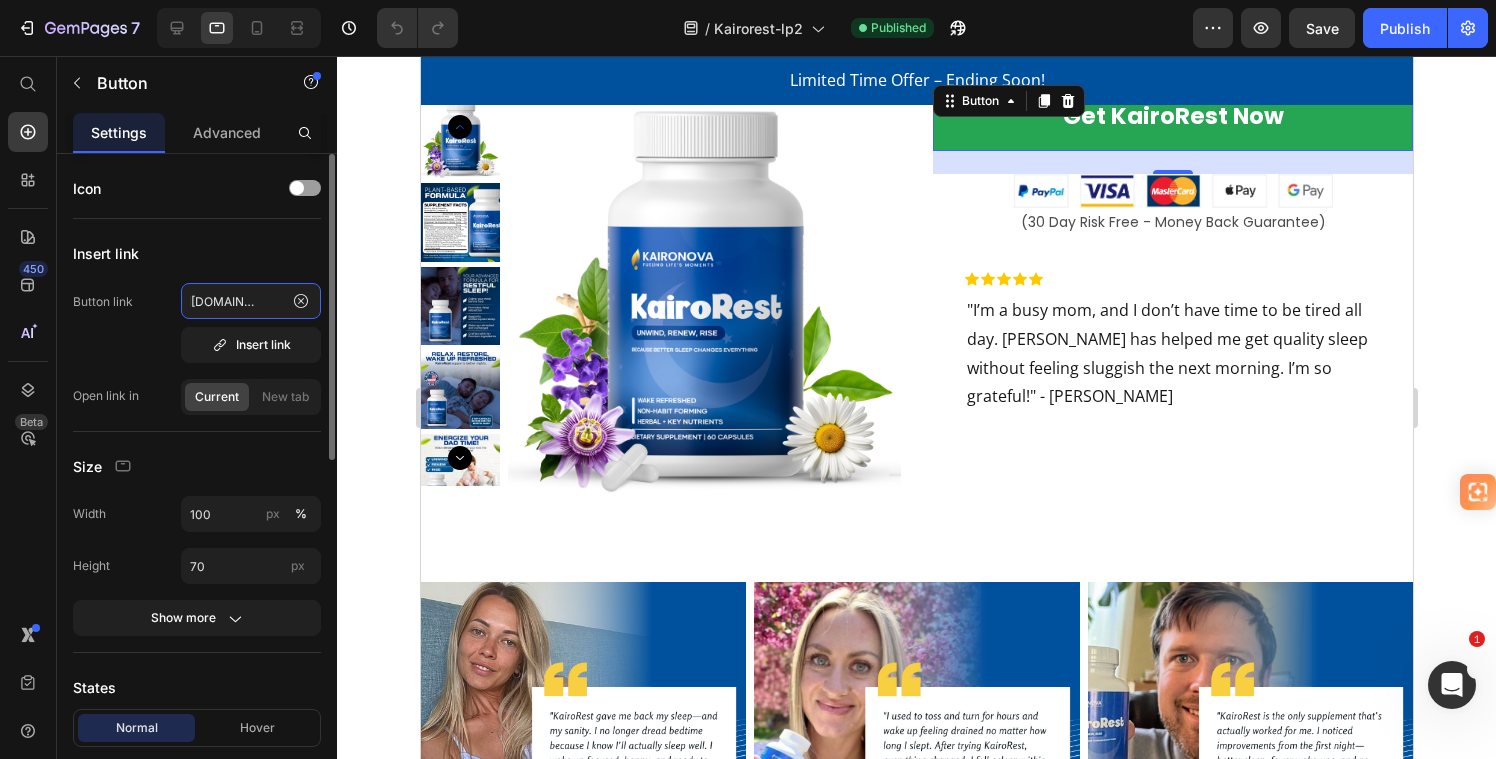 drag, startPoint x: 185, startPoint y: 299, endPoint x: 315, endPoint y: 305, distance: 130.13838 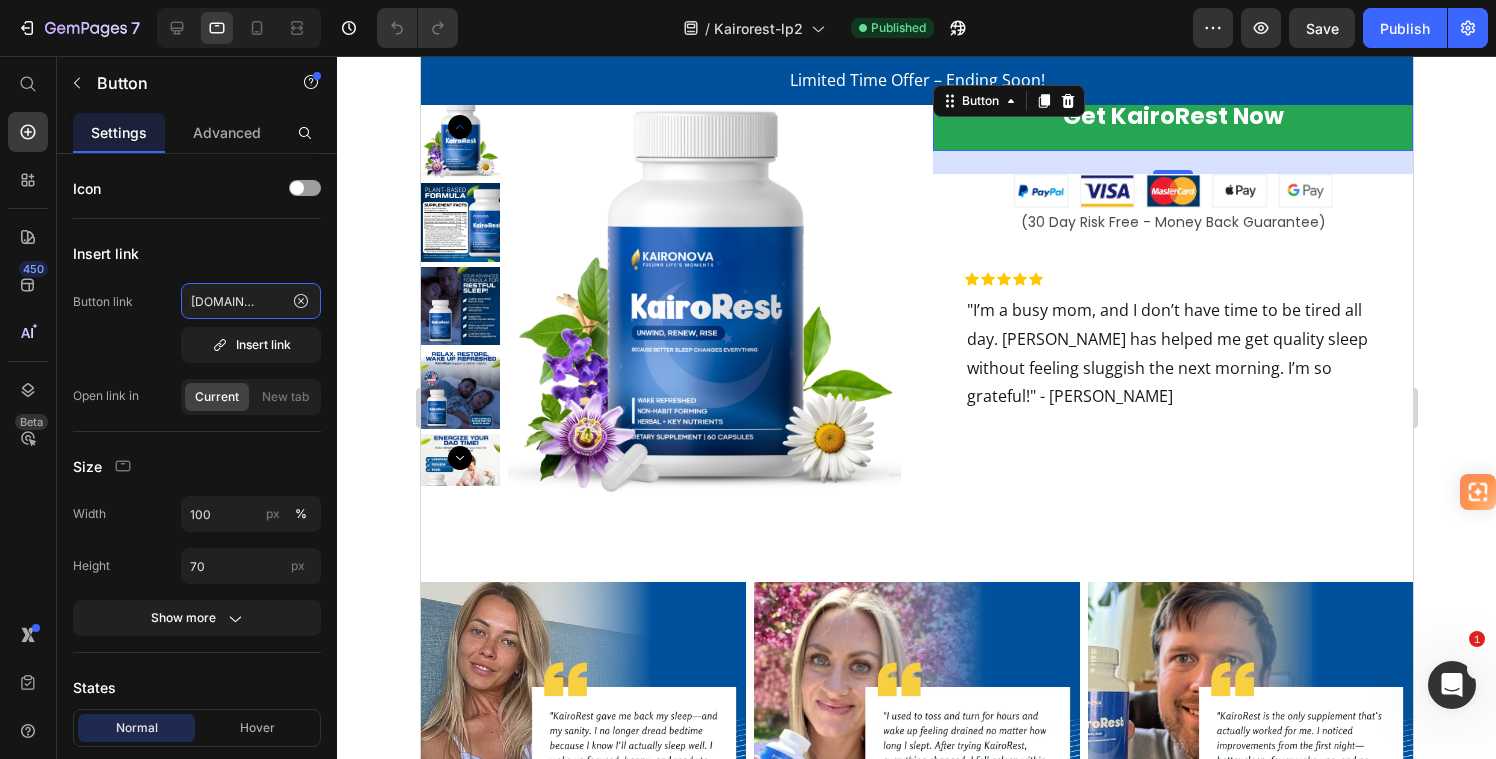 scroll, scrollTop: 0, scrollLeft: 0, axis: both 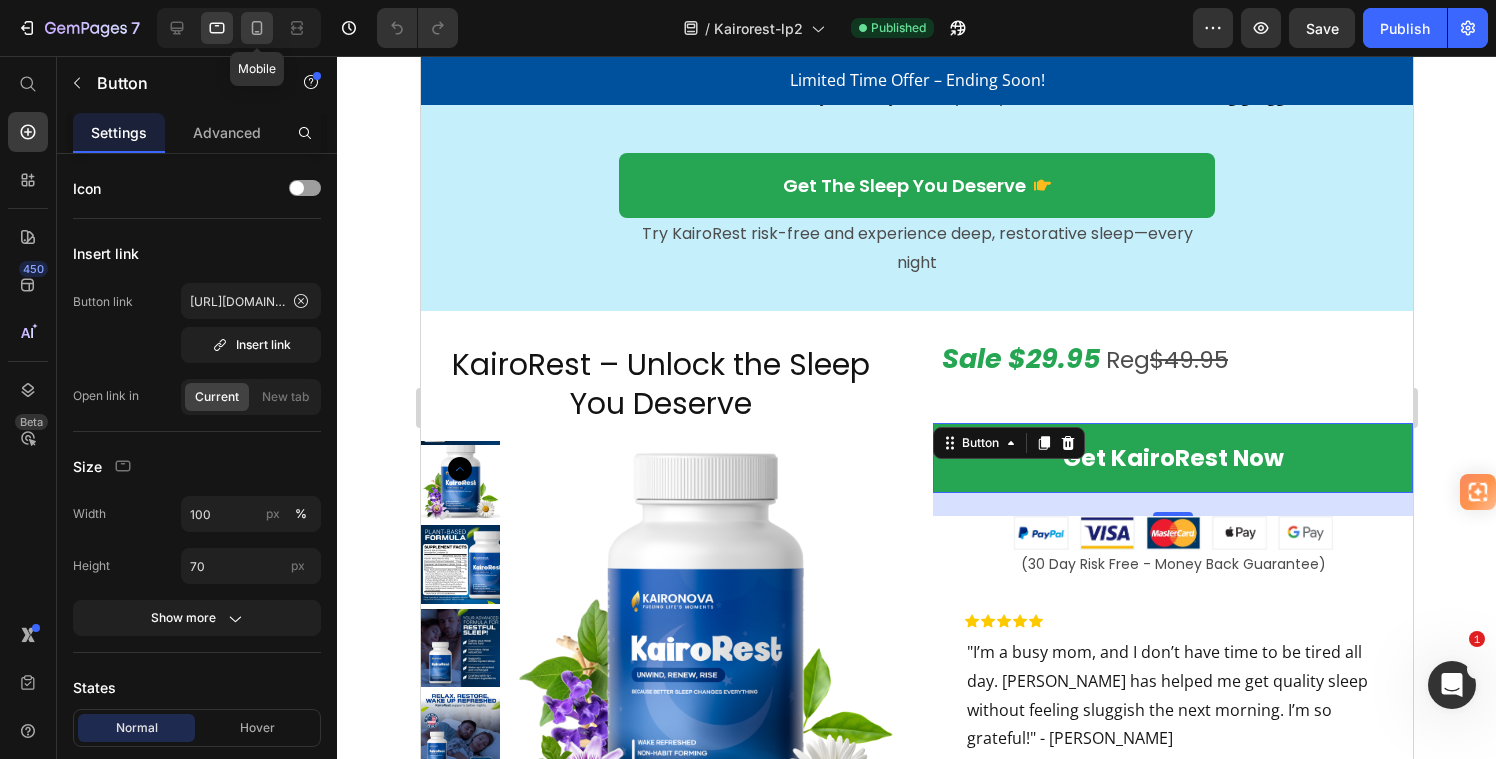 click 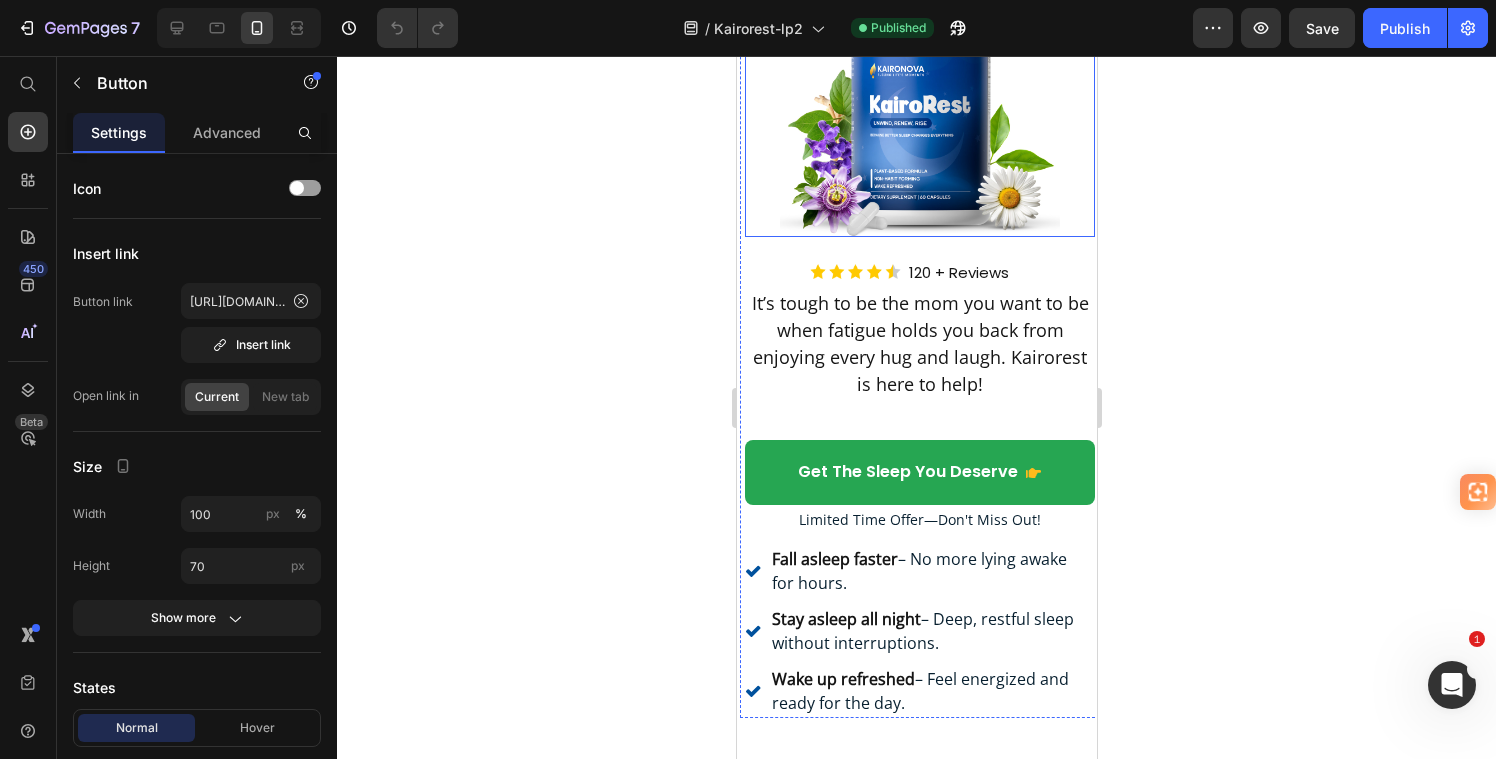 scroll, scrollTop: 464, scrollLeft: 0, axis: vertical 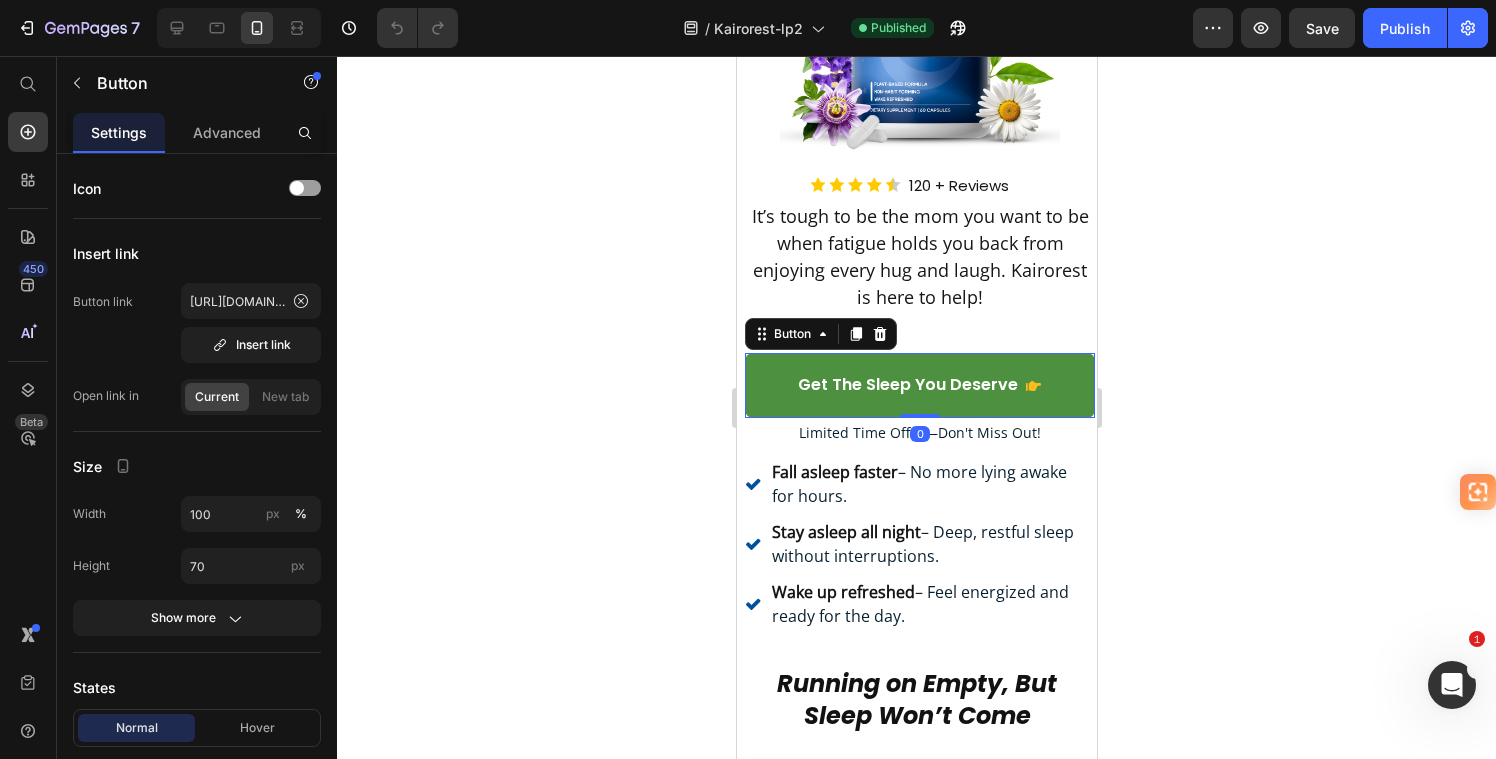 click on "get the sleep you deserve" at bounding box center [919, 385] 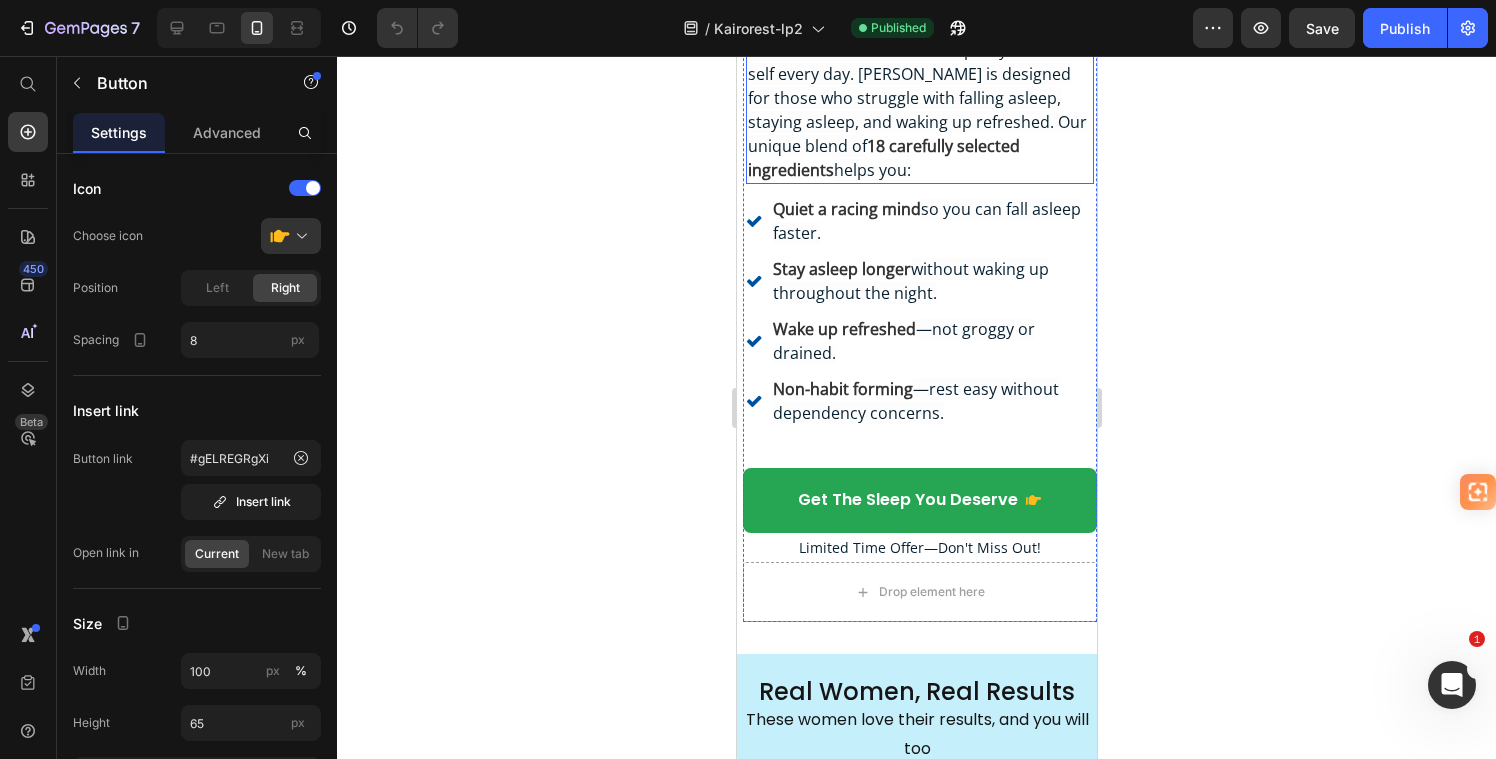 scroll, scrollTop: 1938, scrollLeft: 0, axis: vertical 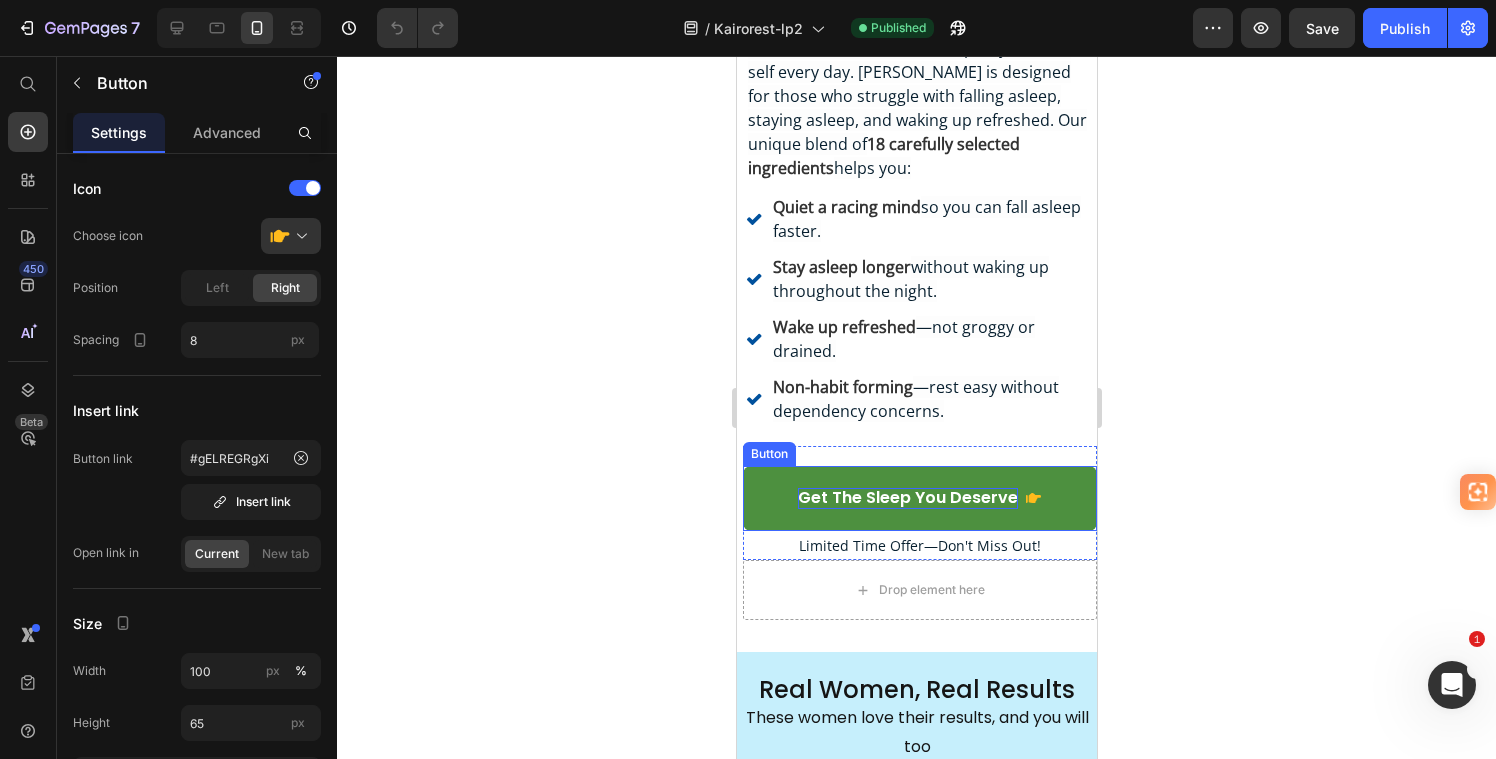 click on "get the sleep you deserve" at bounding box center (907, 498) 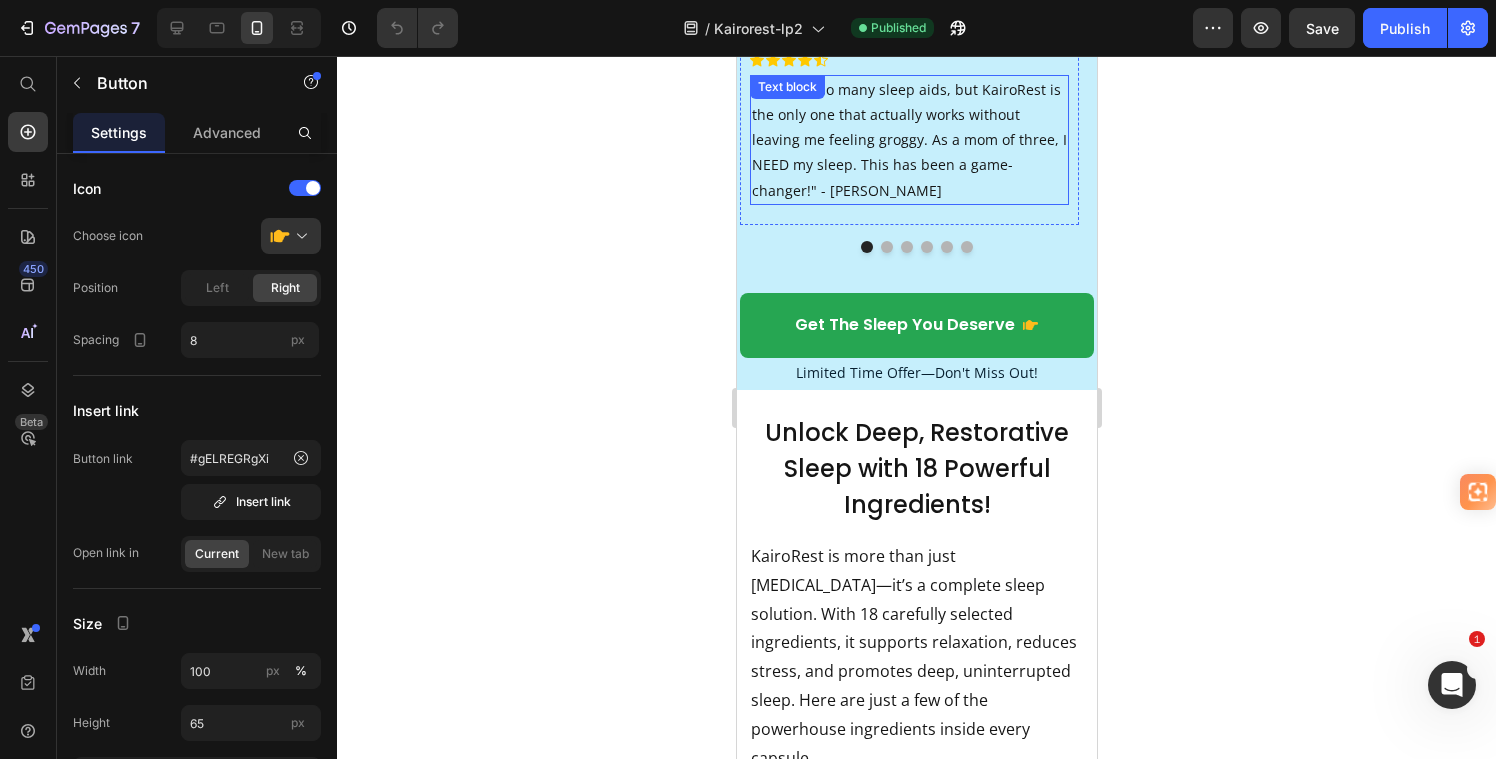 scroll, scrollTop: 2687, scrollLeft: 0, axis: vertical 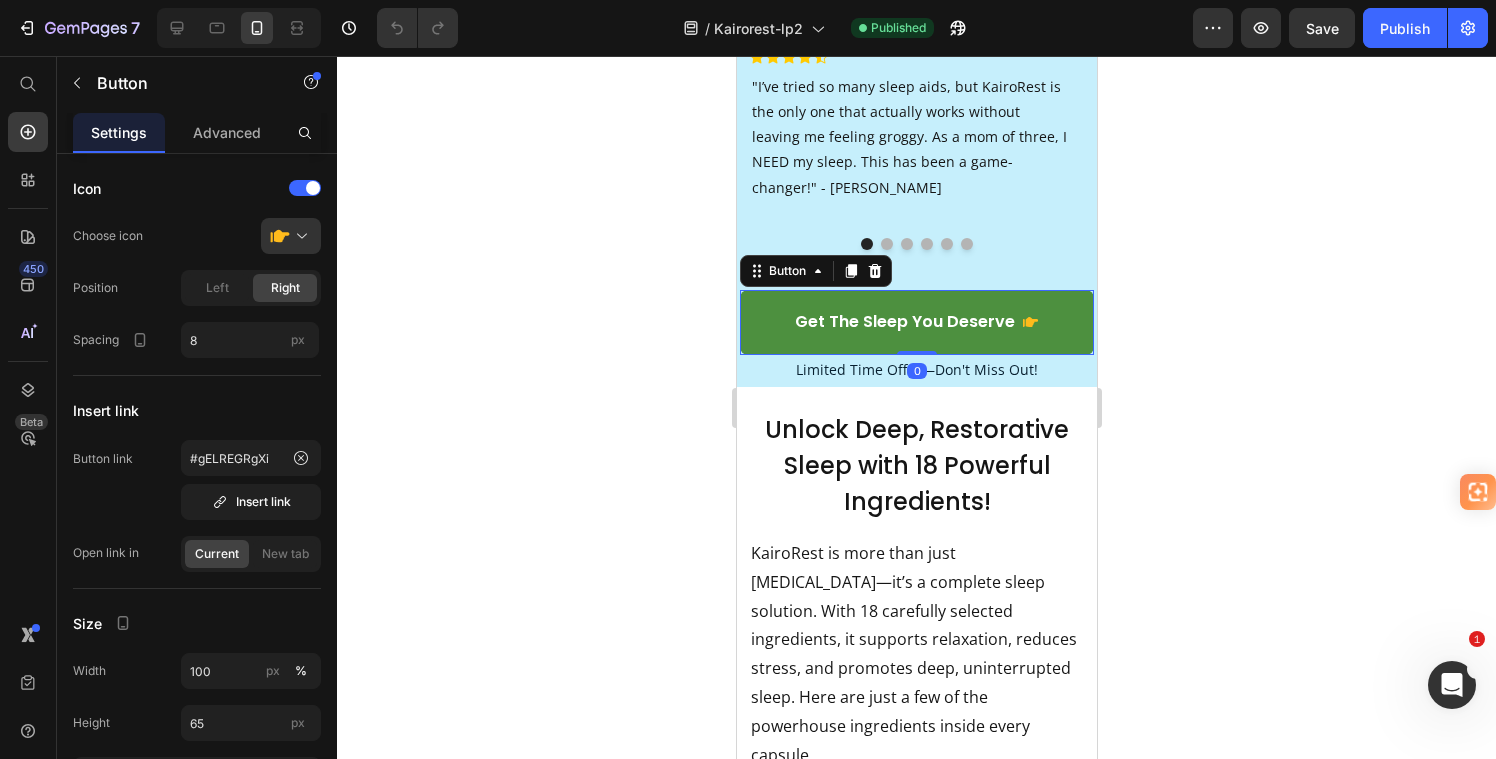 click on "get the sleep you deserve" at bounding box center (916, 322) 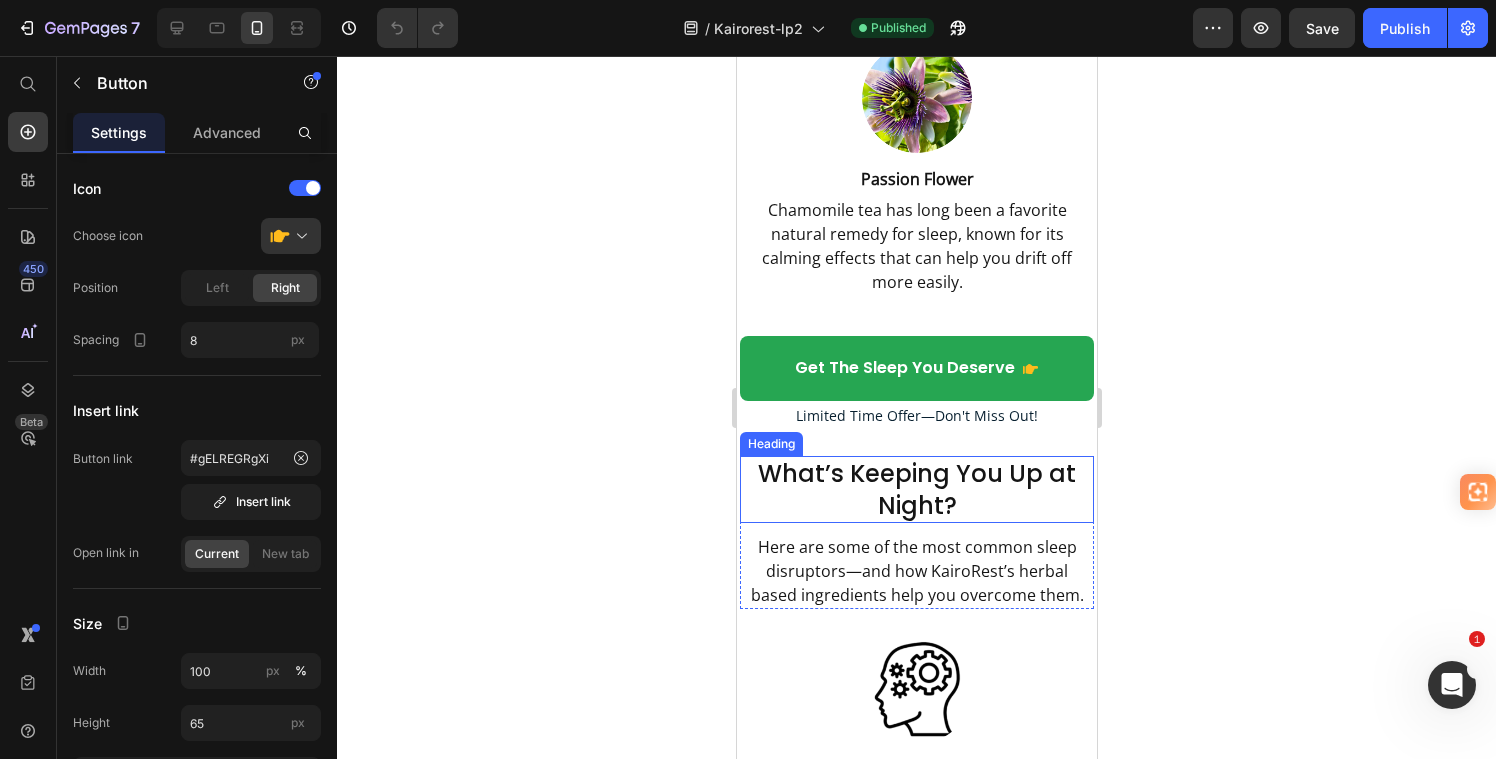 scroll, scrollTop: 4815, scrollLeft: 0, axis: vertical 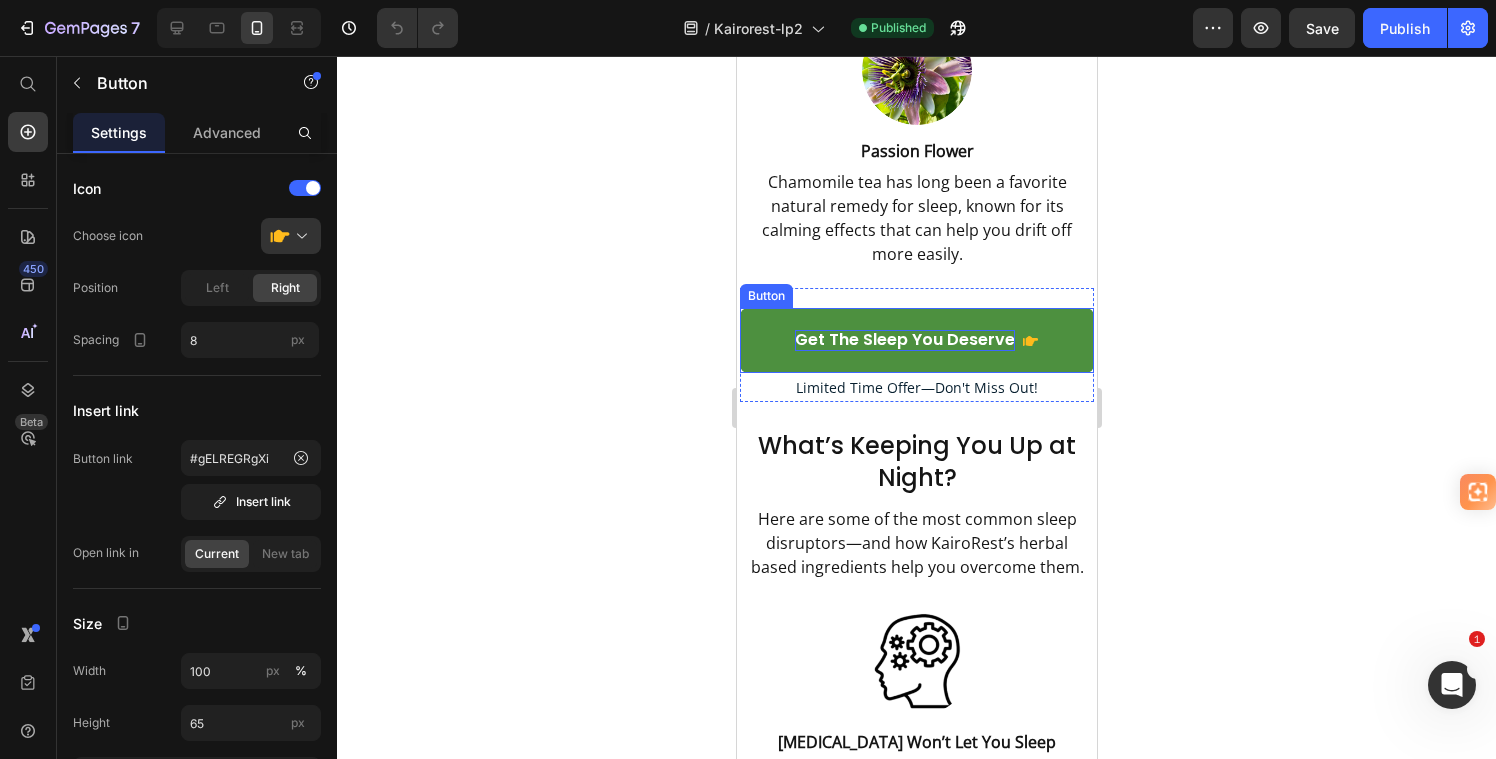 click on "get the sleep you deserve" at bounding box center [904, 340] 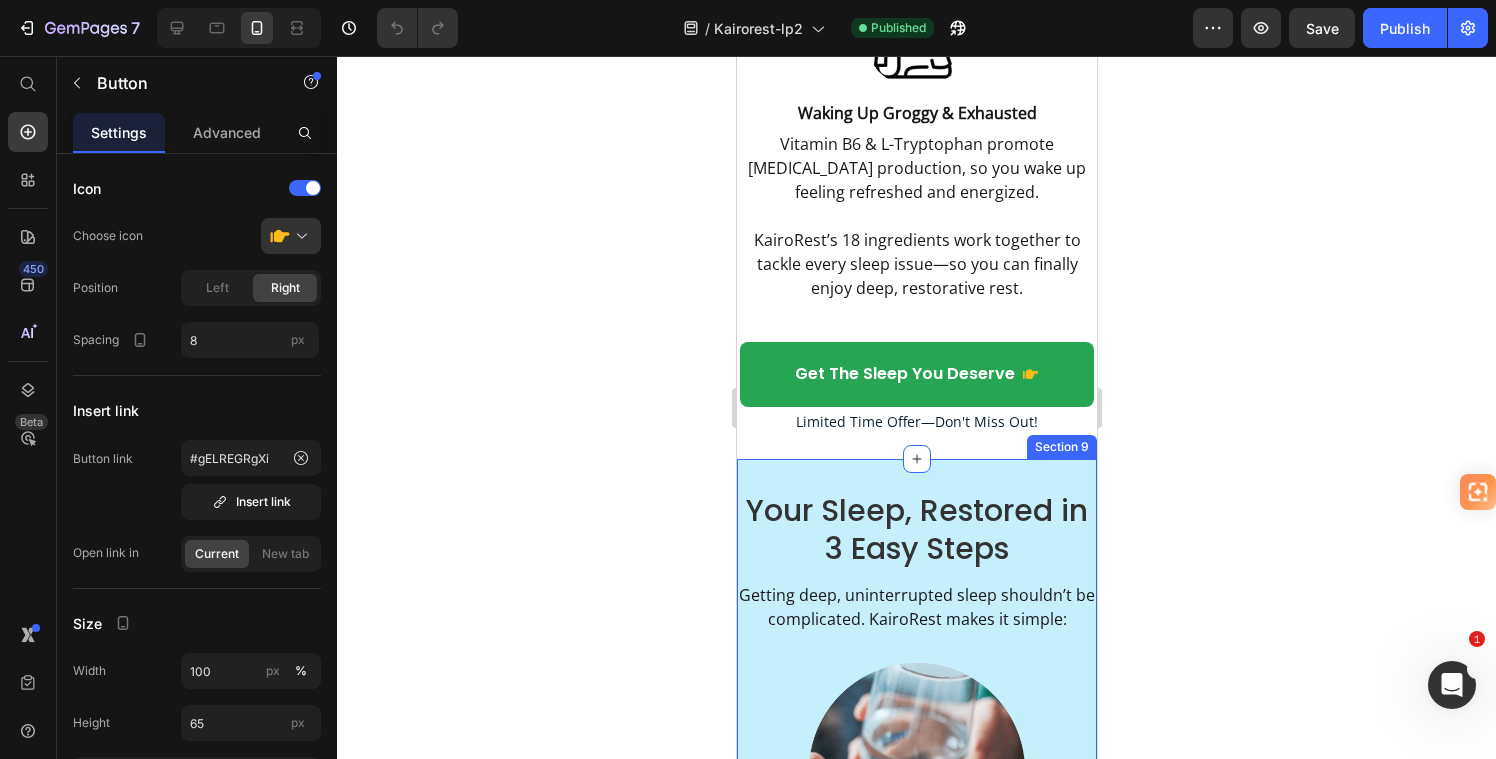scroll, scrollTop: 6496, scrollLeft: 0, axis: vertical 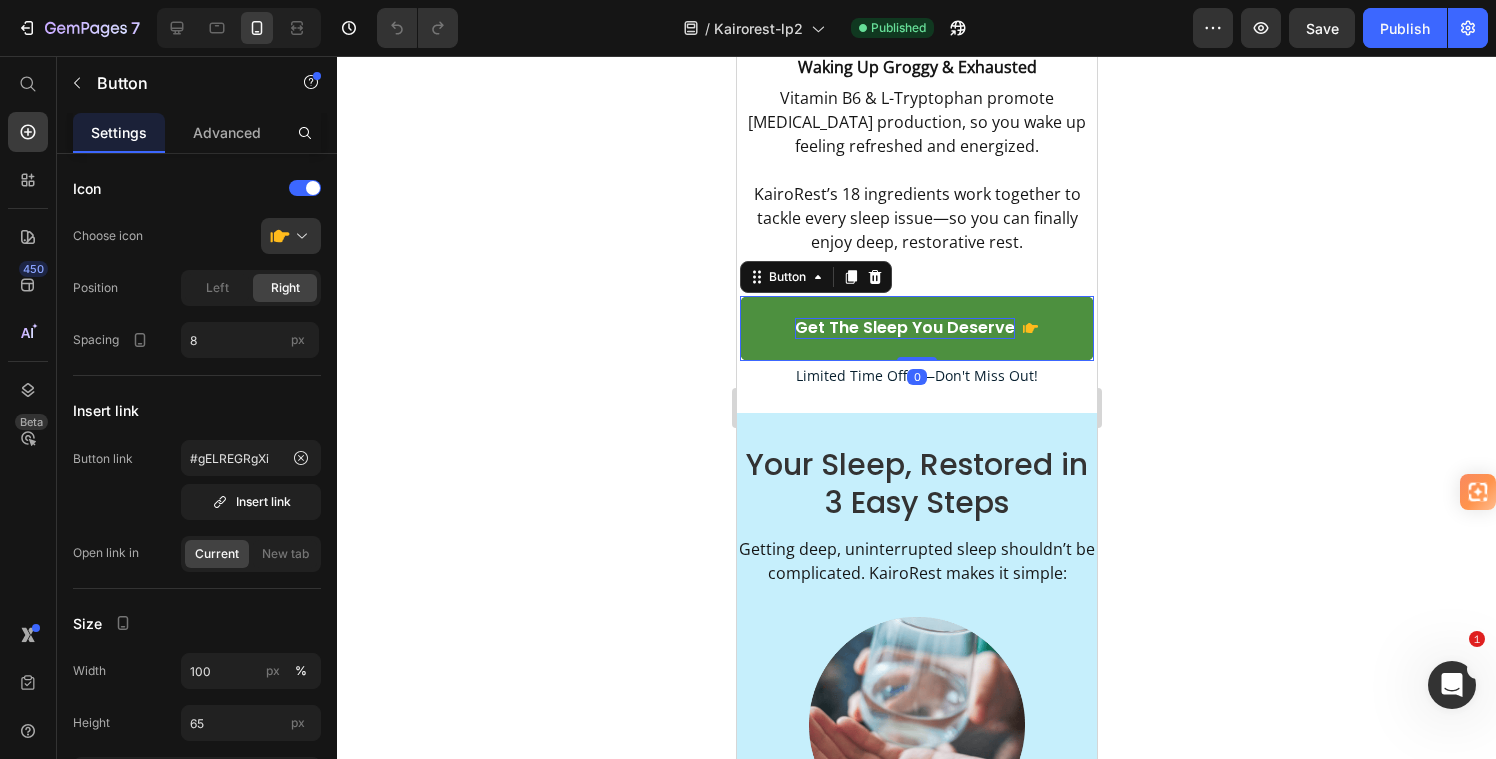 click on "get the sleep you deserve" at bounding box center [904, 328] 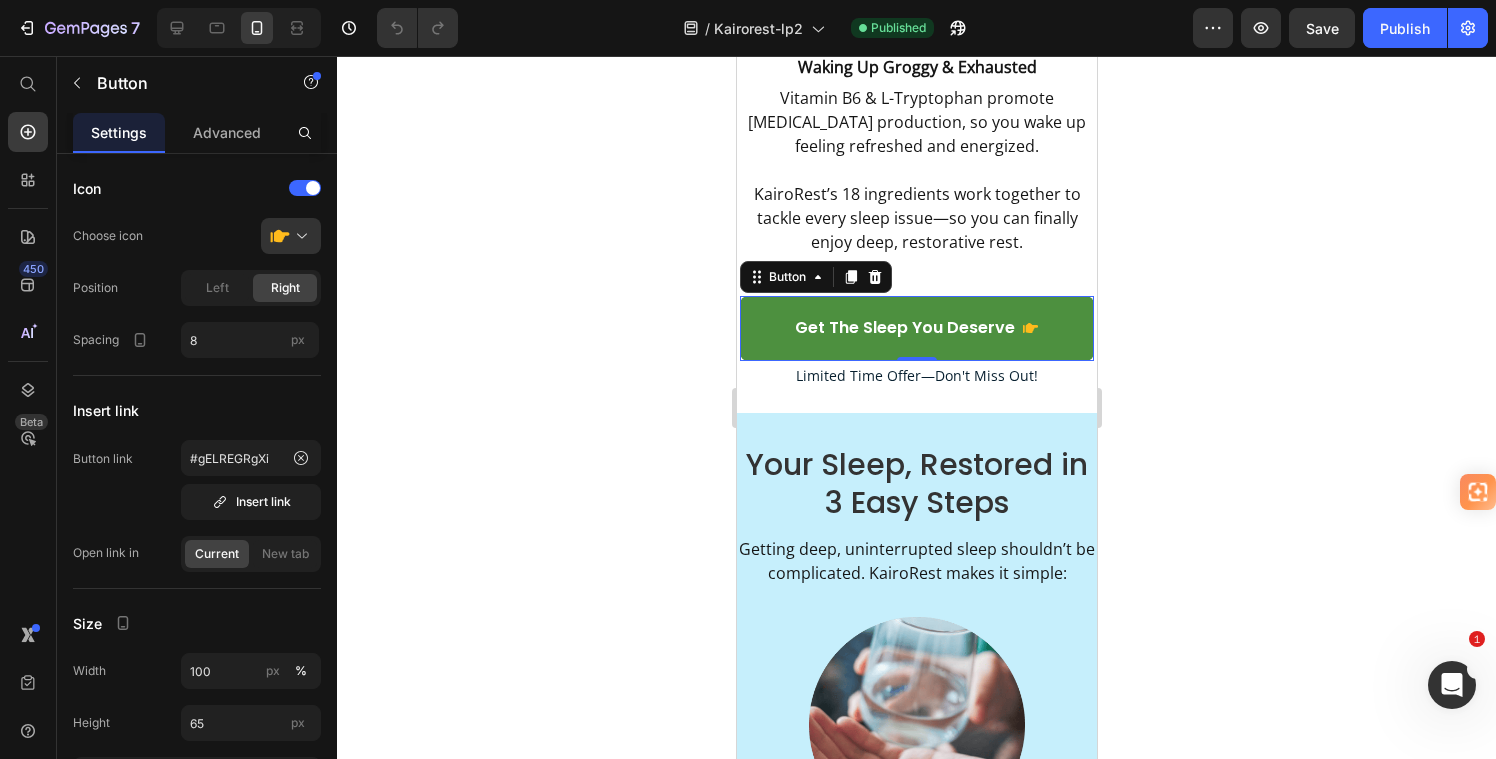 click on "get the sleep you deserve" at bounding box center [916, 328] 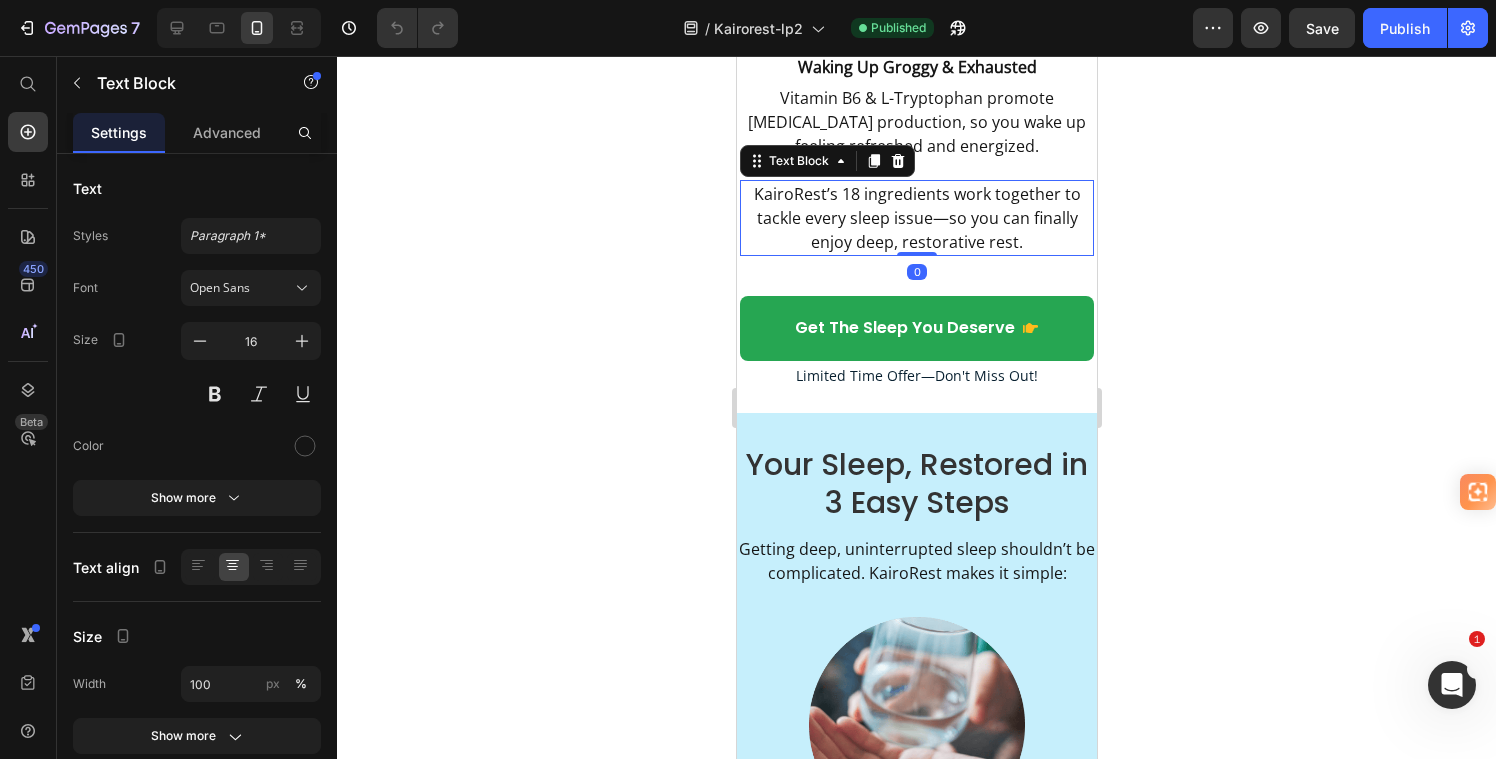 click on "KairoRest’s 18 ingredients work together to tackle every sleep issue—so you can finally enjoy deep, restorative rest." at bounding box center [916, 218] 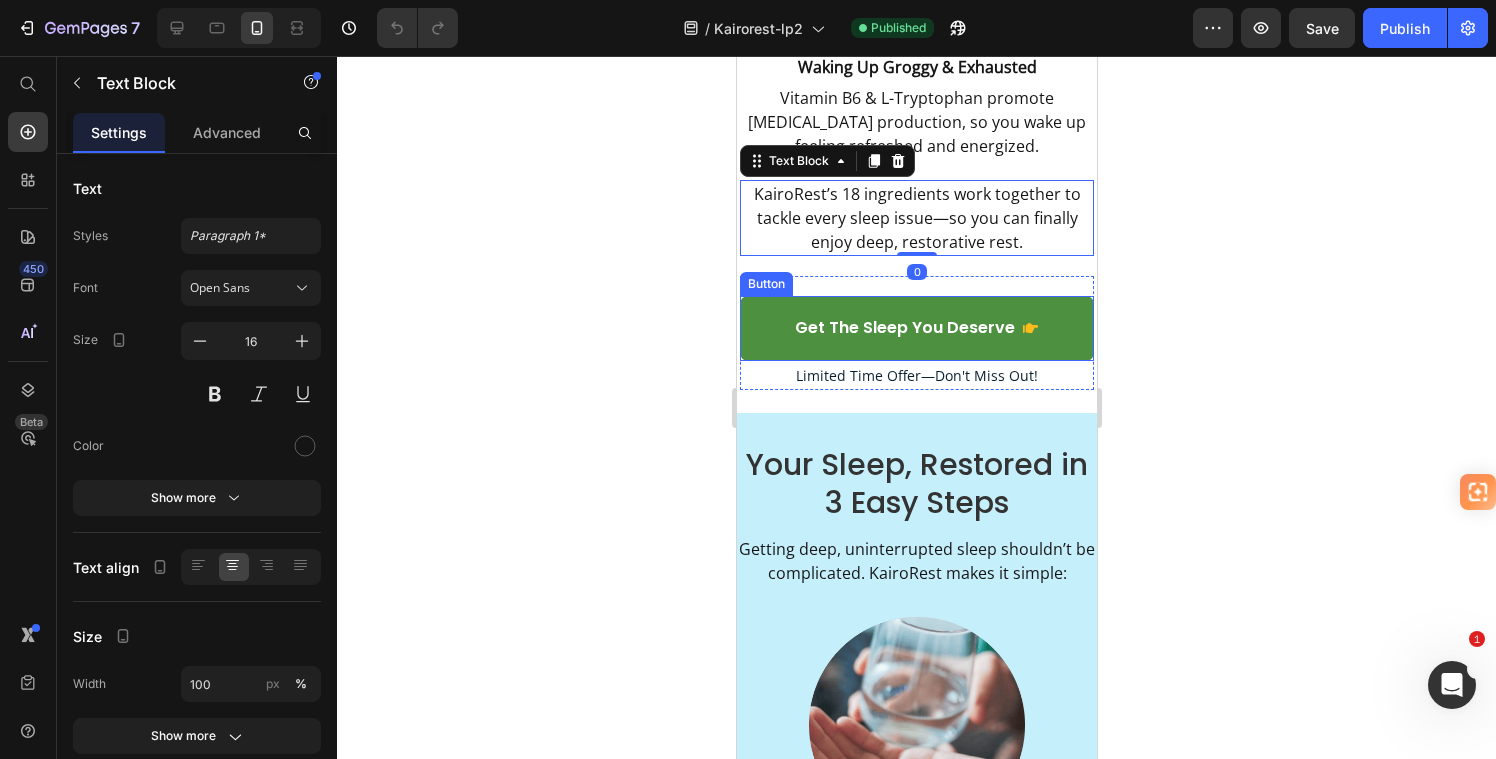 click on "get the sleep you deserve" at bounding box center [916, 328] 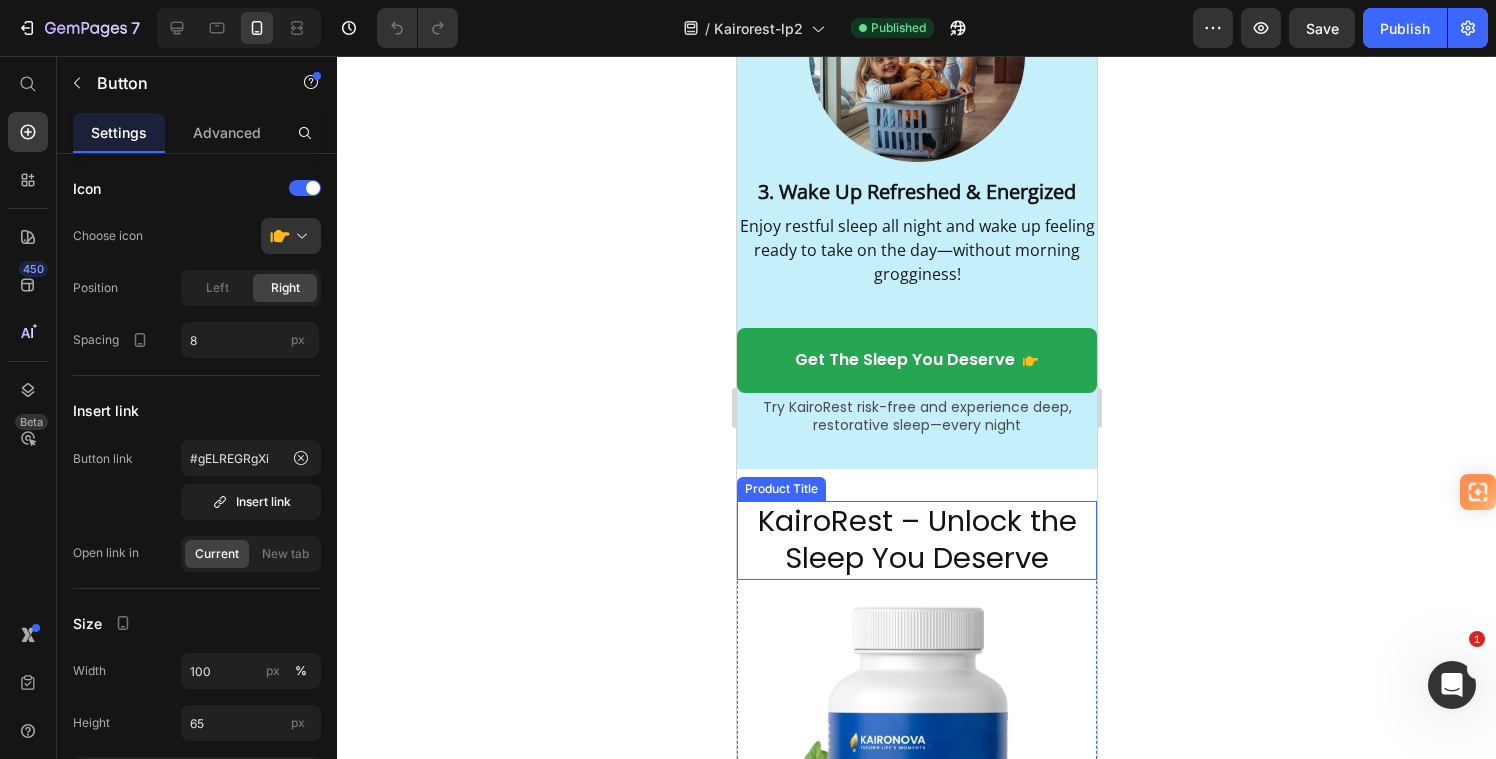 scroll, scrollTop: 7930, scrollLeft: 0, axis: vertical 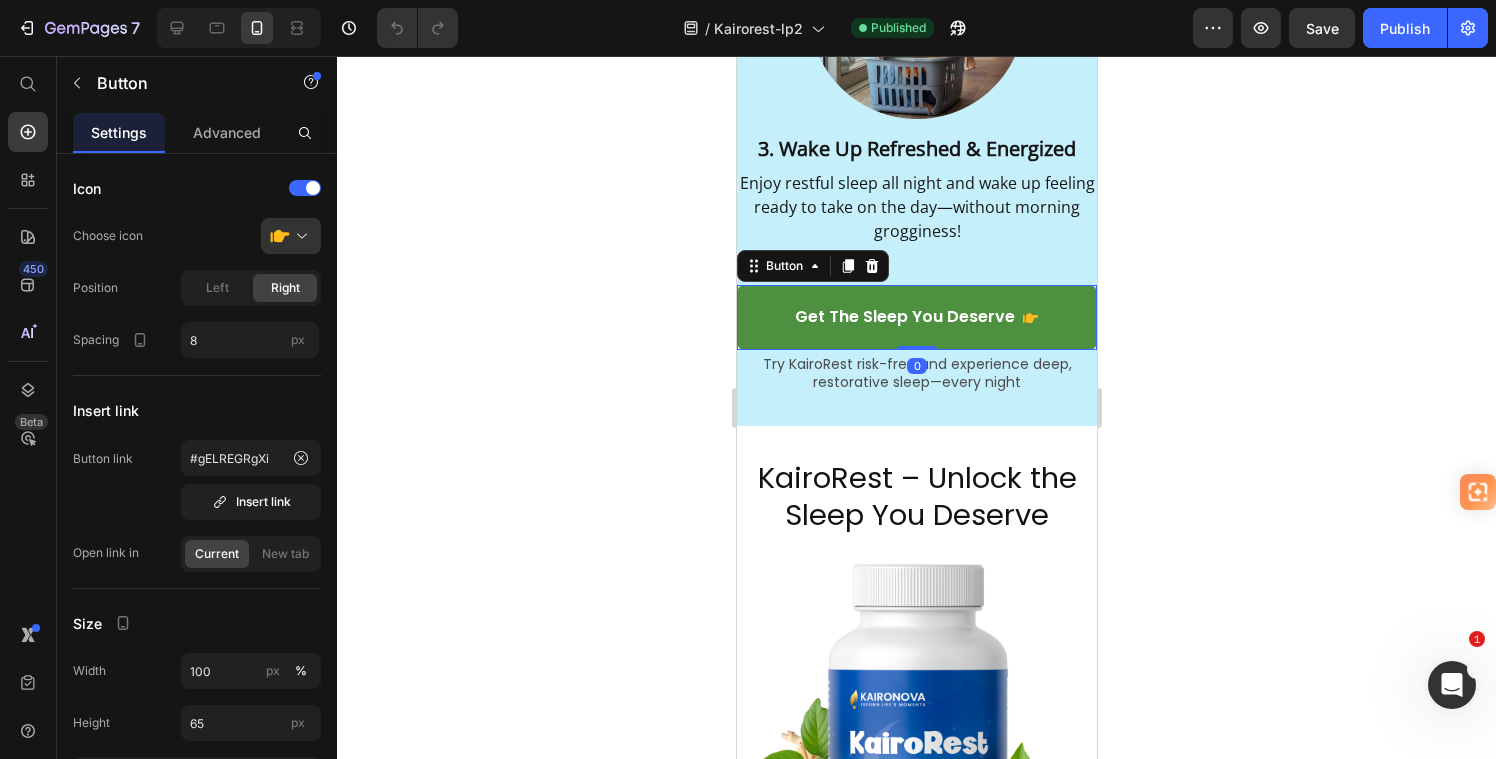 click on "get the sleep you deserve" at bounding box center [916, 317] 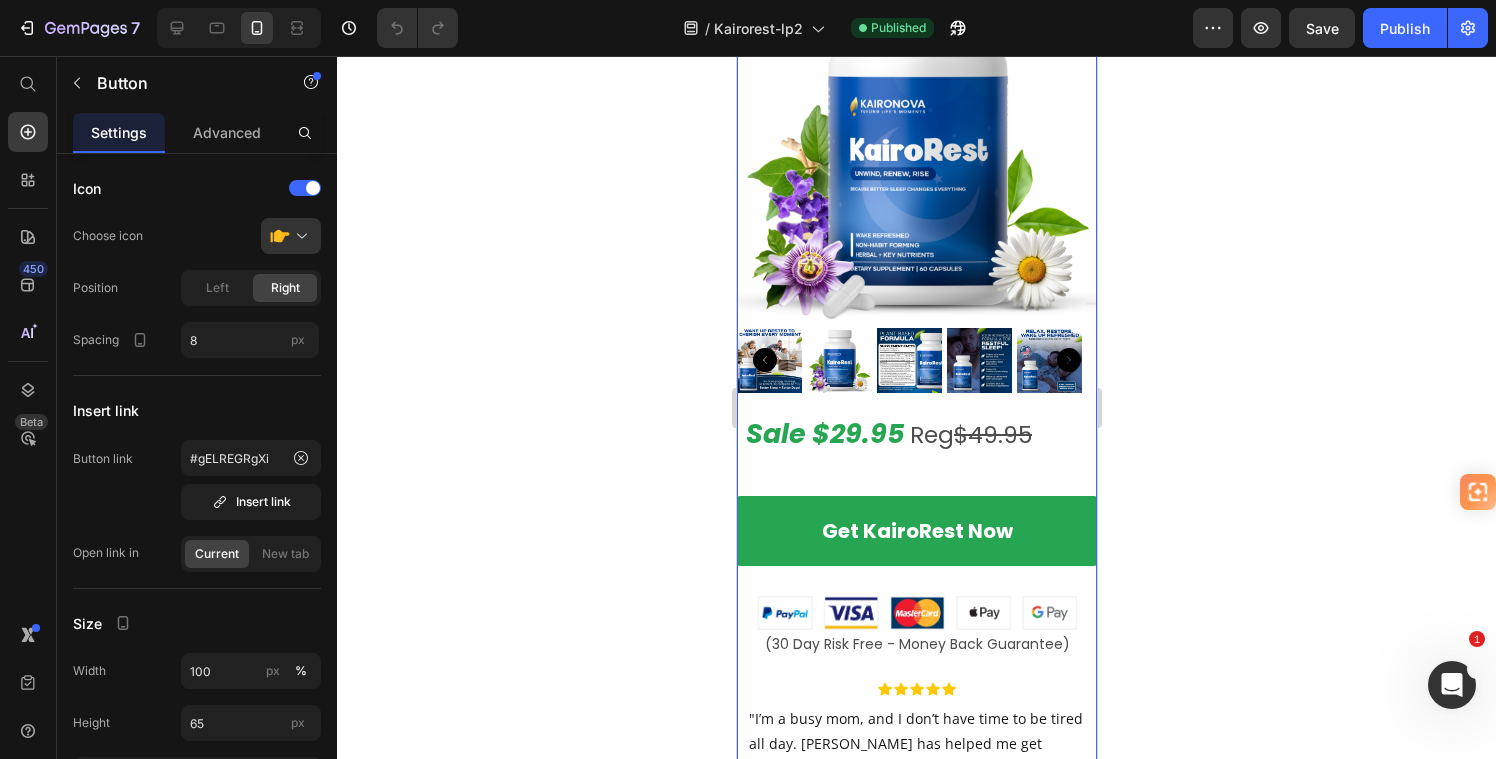 scroll, scrollTop: 8545, scrollLeft: 0, axis: vertical 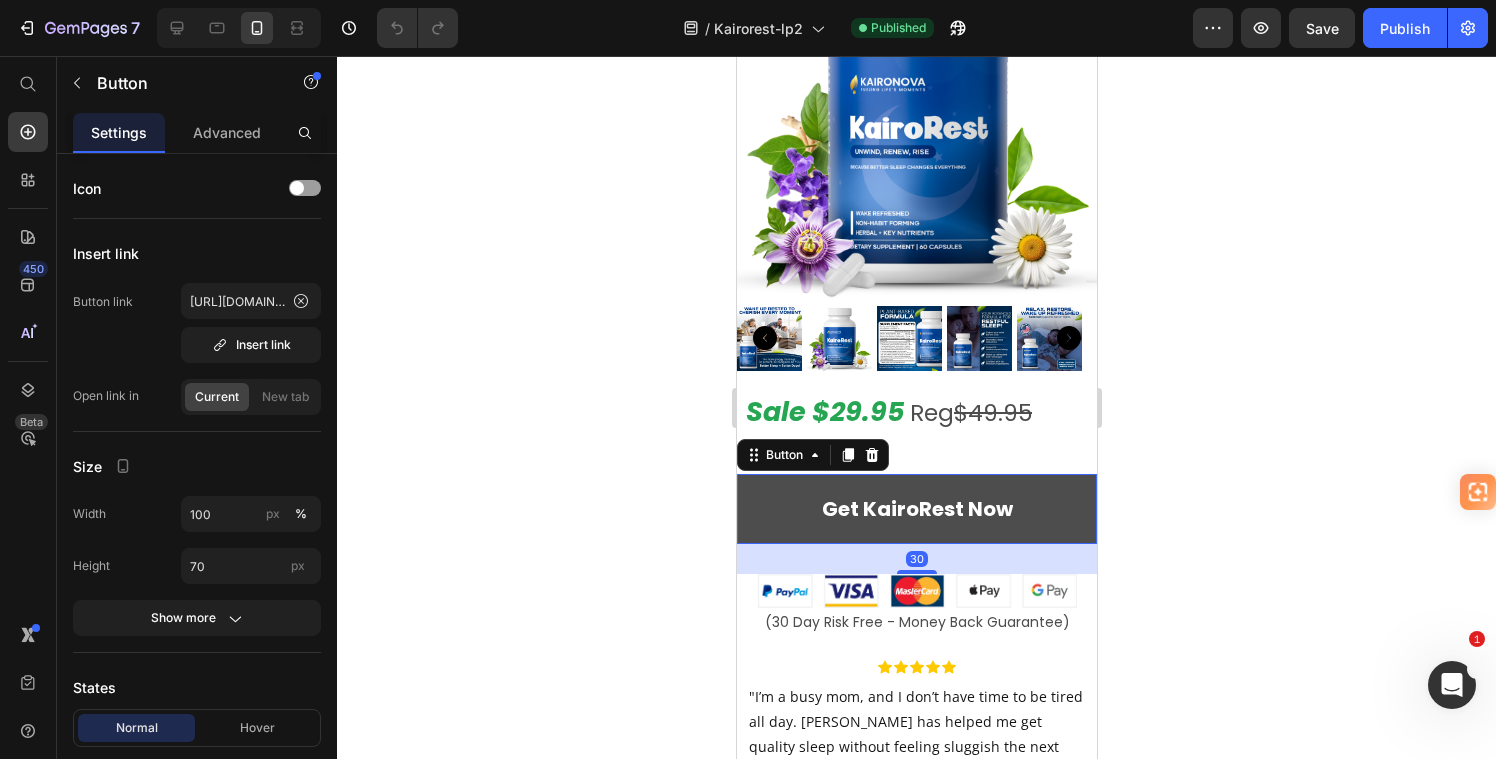 click on "Get KairoRest Now" at bounding box center (916, 509) 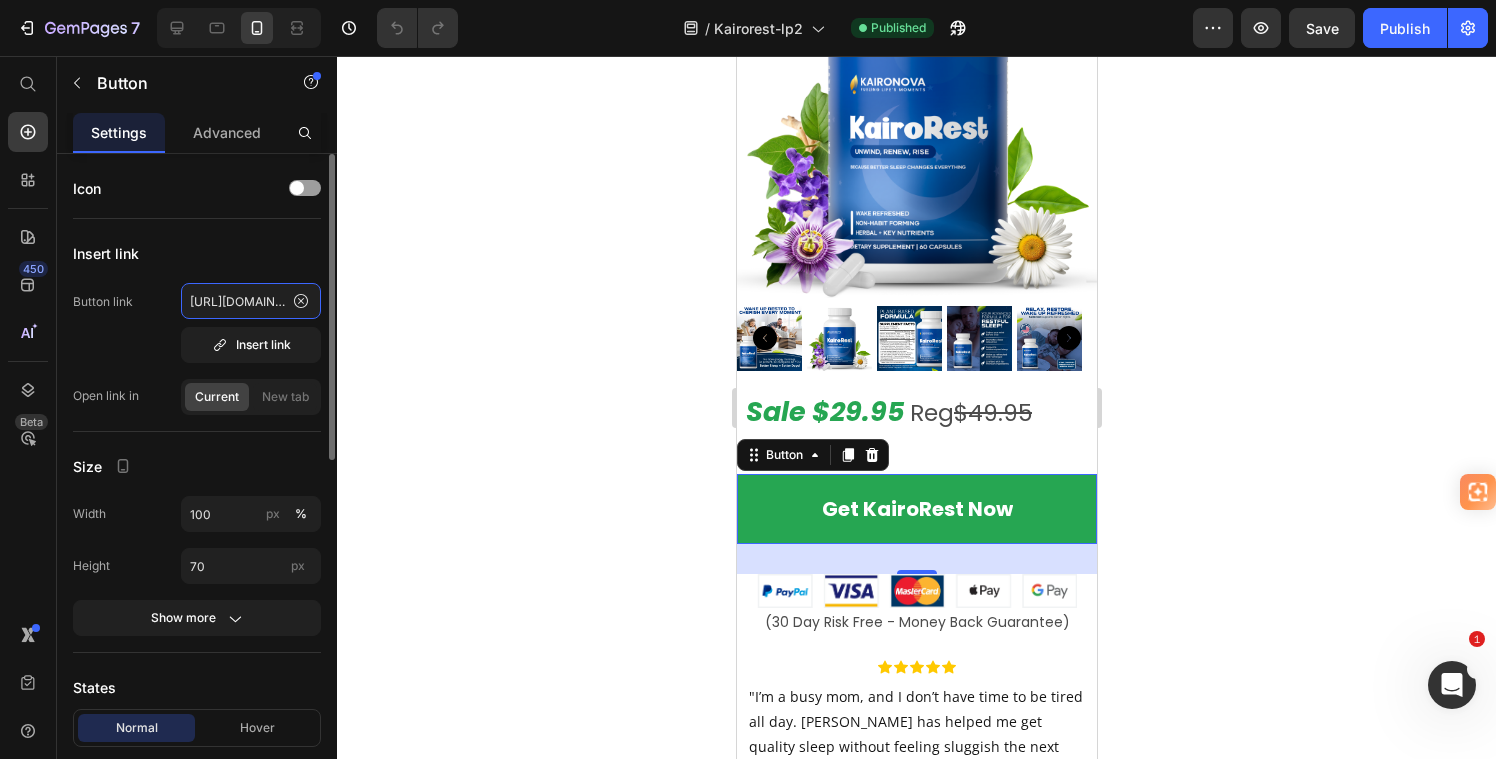 click on "[URL][DOMAIN_NAME]" 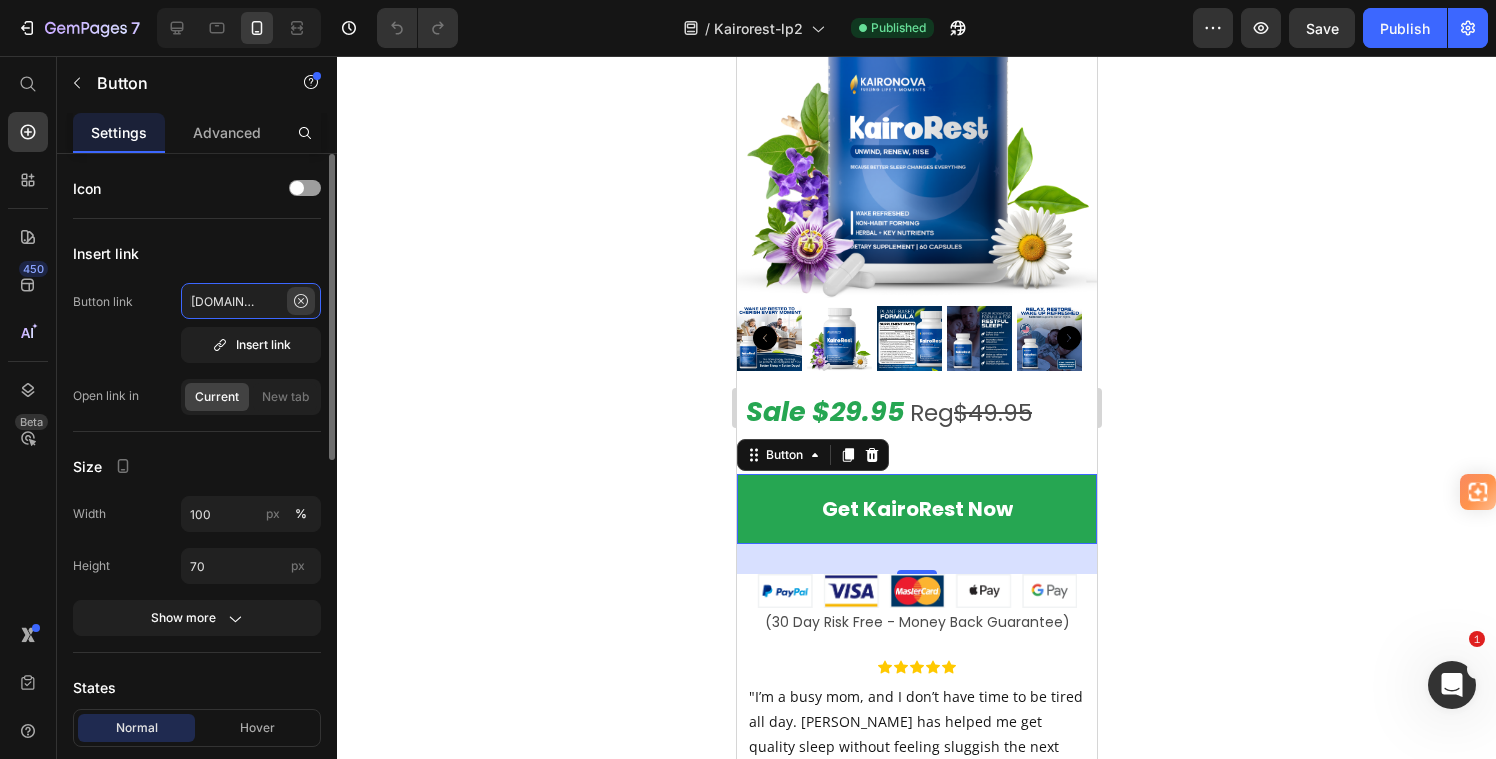 scroll, scrollTop: 0, scrollLeft: 485, axis: horizontal 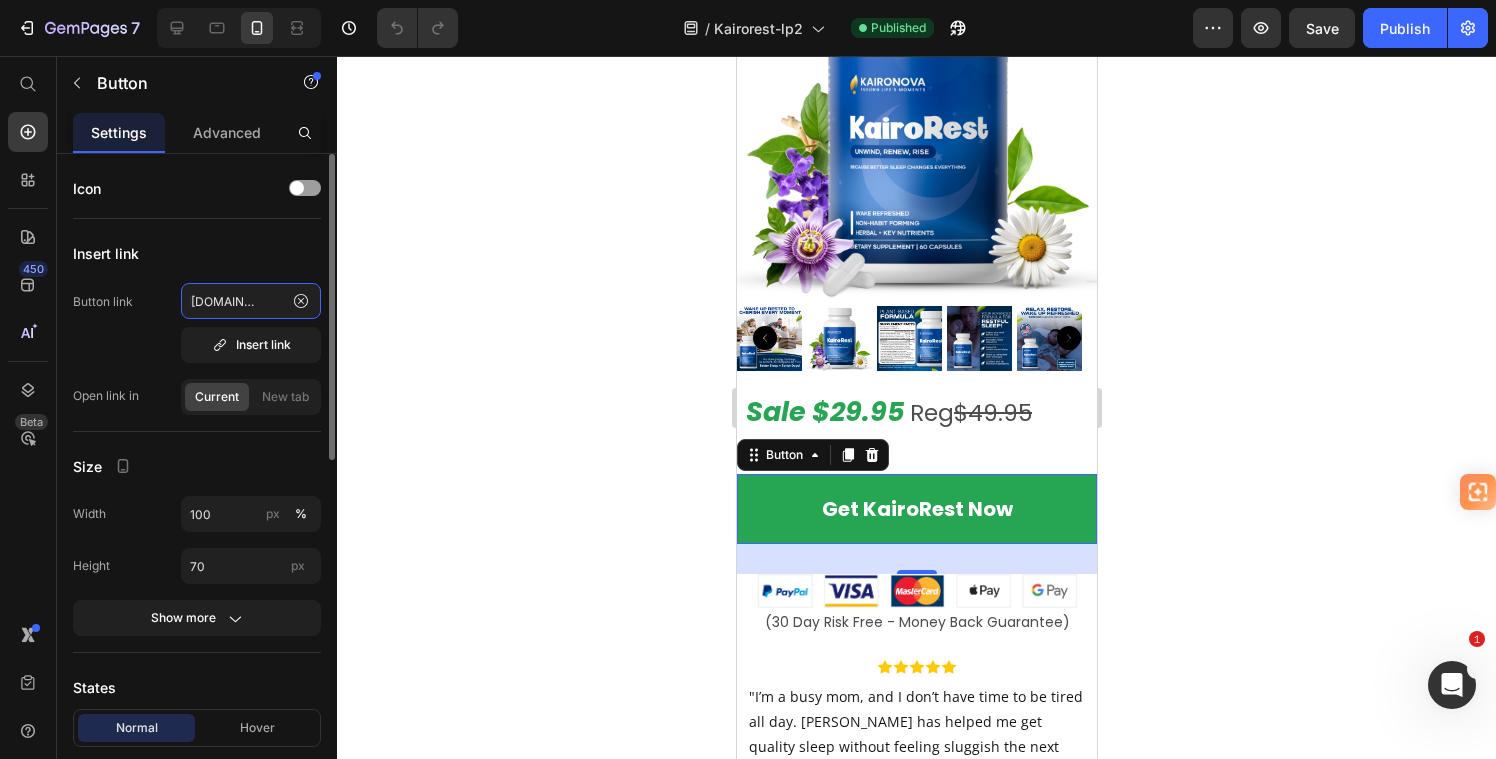 drag, startPoint x: 186, startPoint y: 297, endPoint x: 320, endPoint y: 304, distance: 134.18271 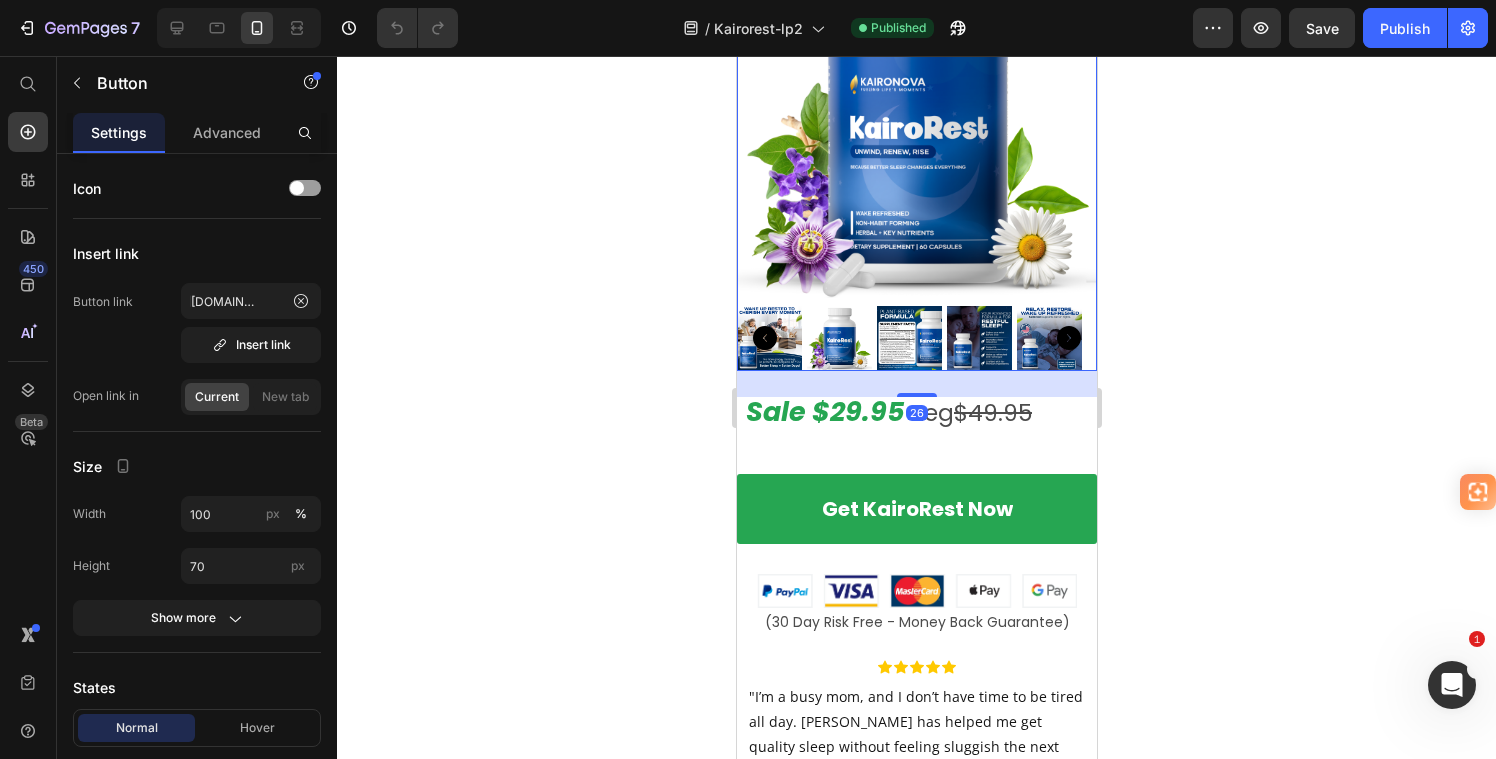 click at bounding box center (916, 118) 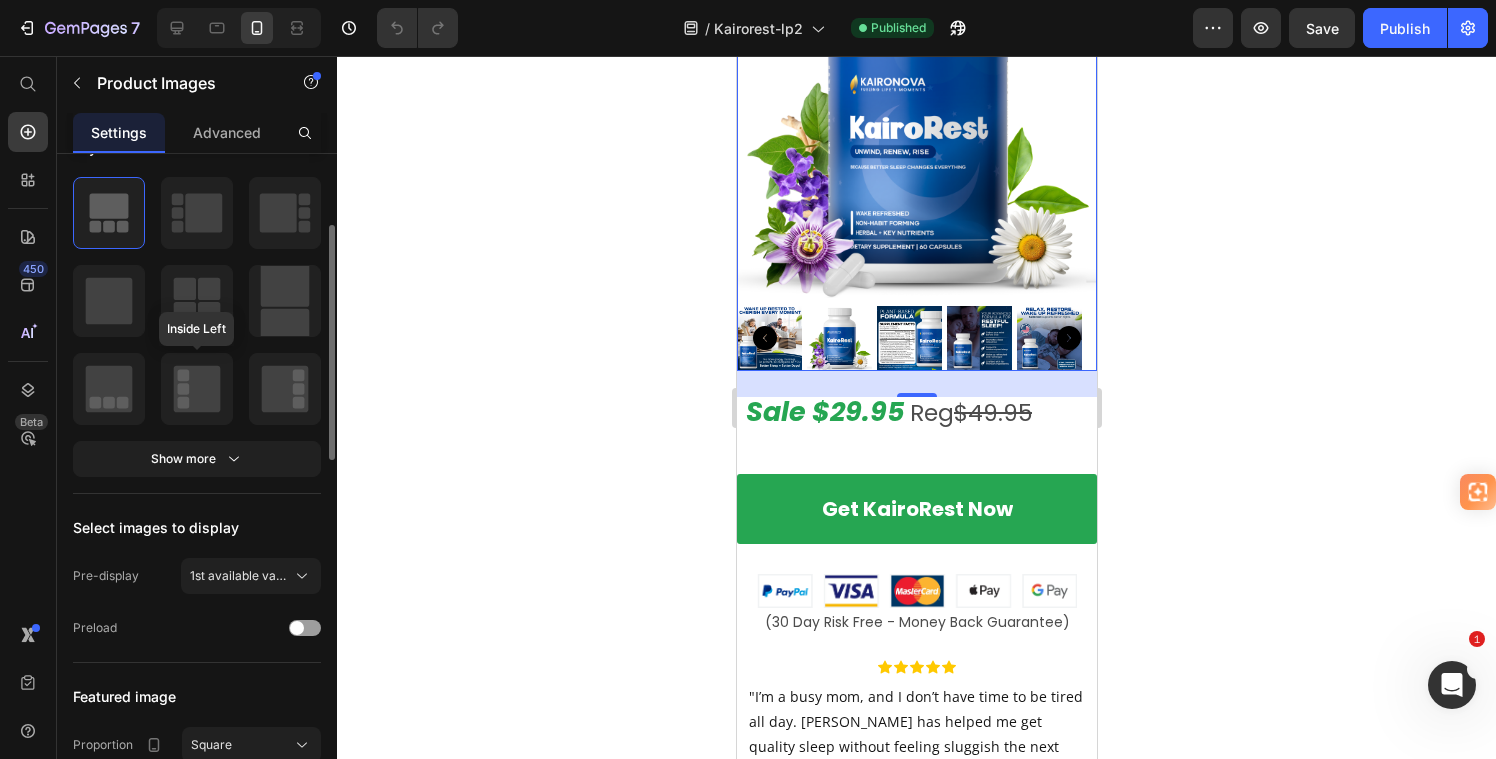 scroll, scrollTop: 0, scrollLeft: 0, axis: both 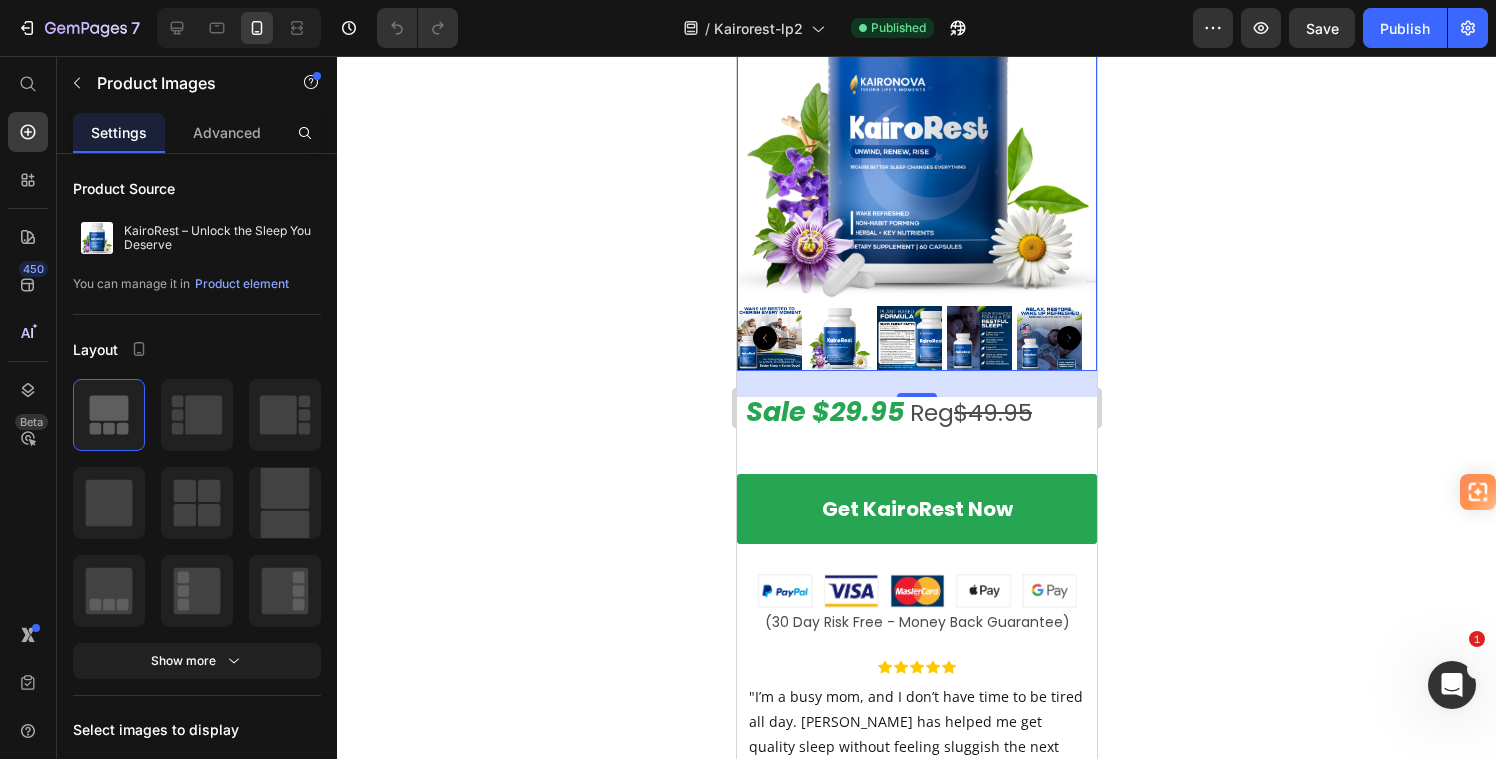 click at bounding box center [916, 118] 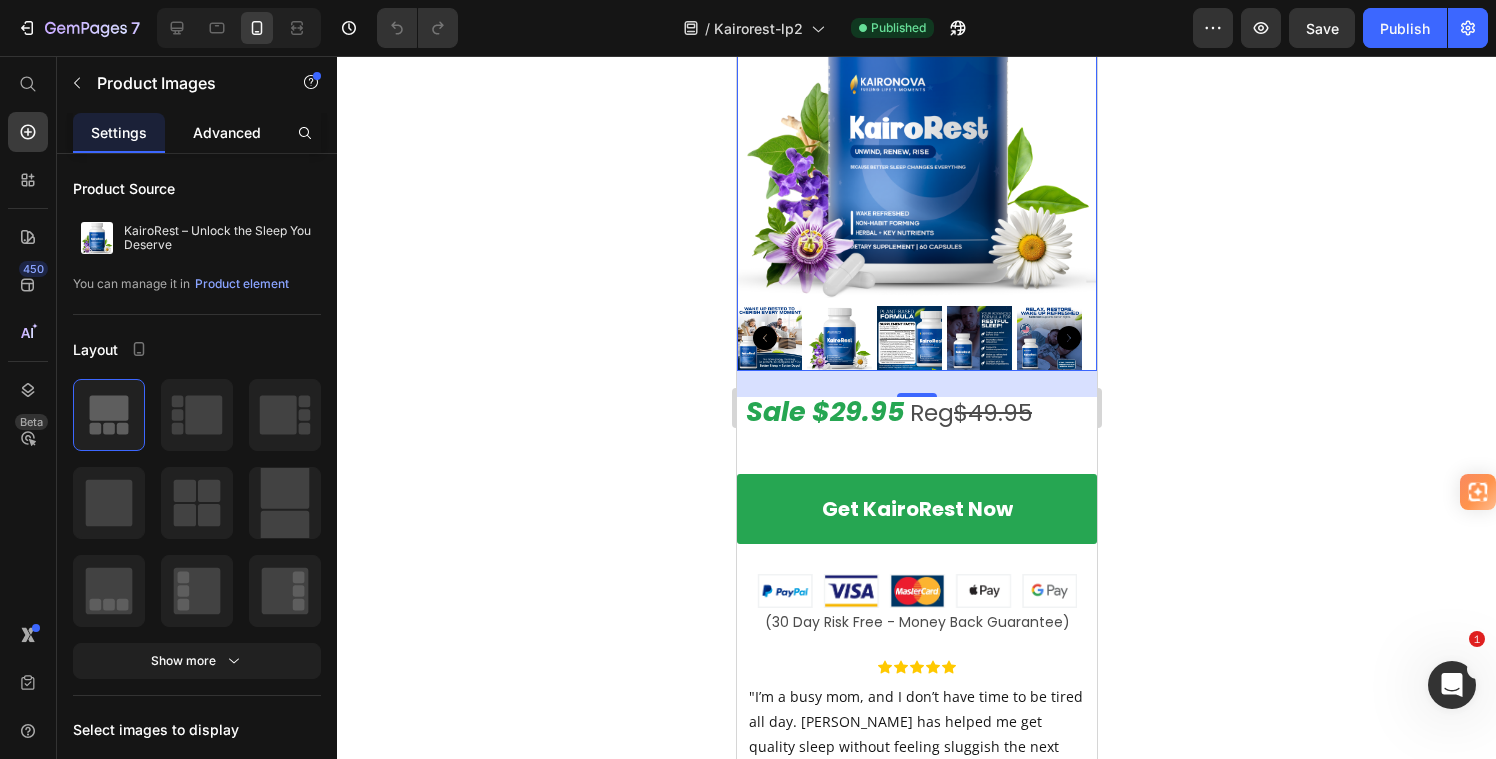 click on "Advanced" at bounding box center (227, 132) 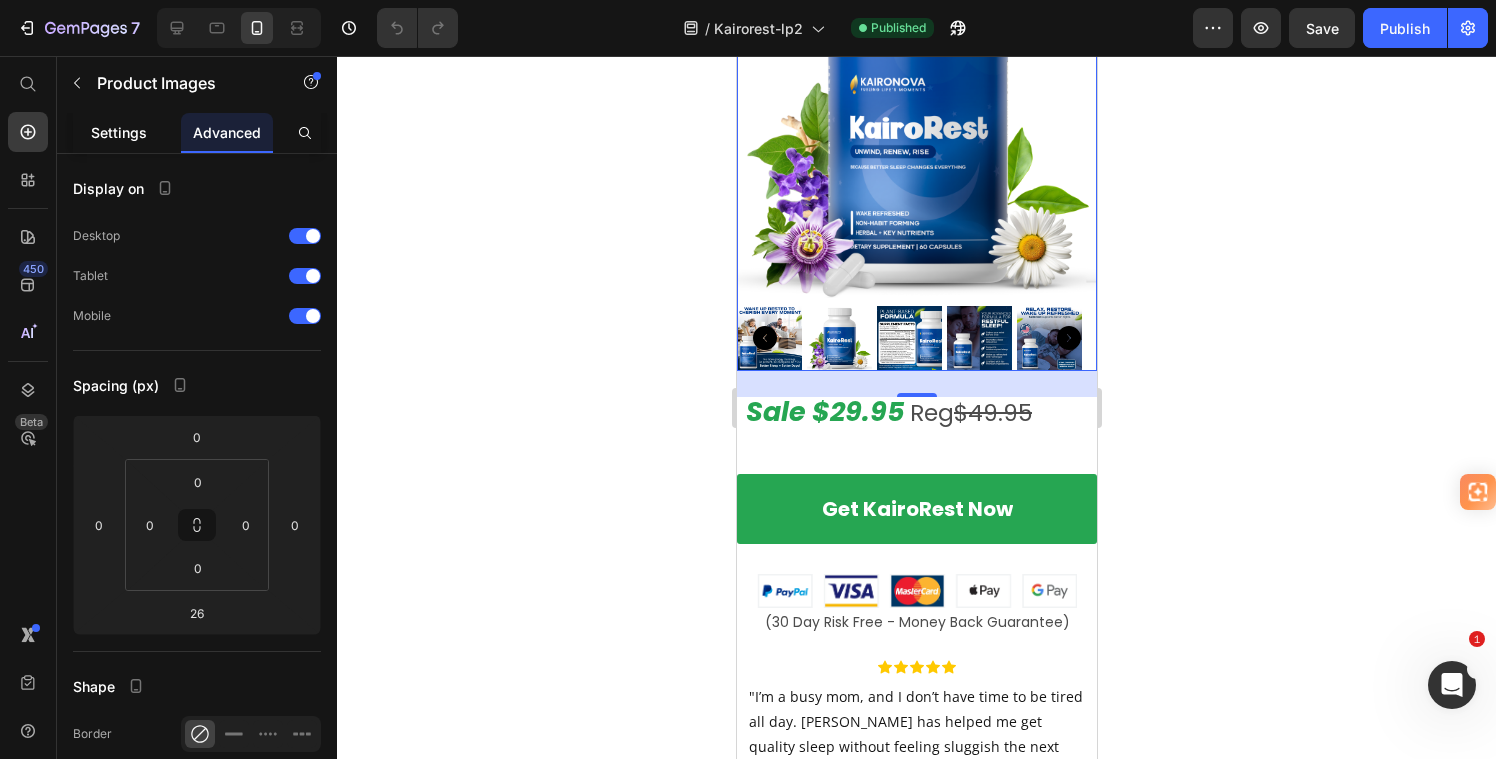 click on "Settings" at bounding box center [119, 132] 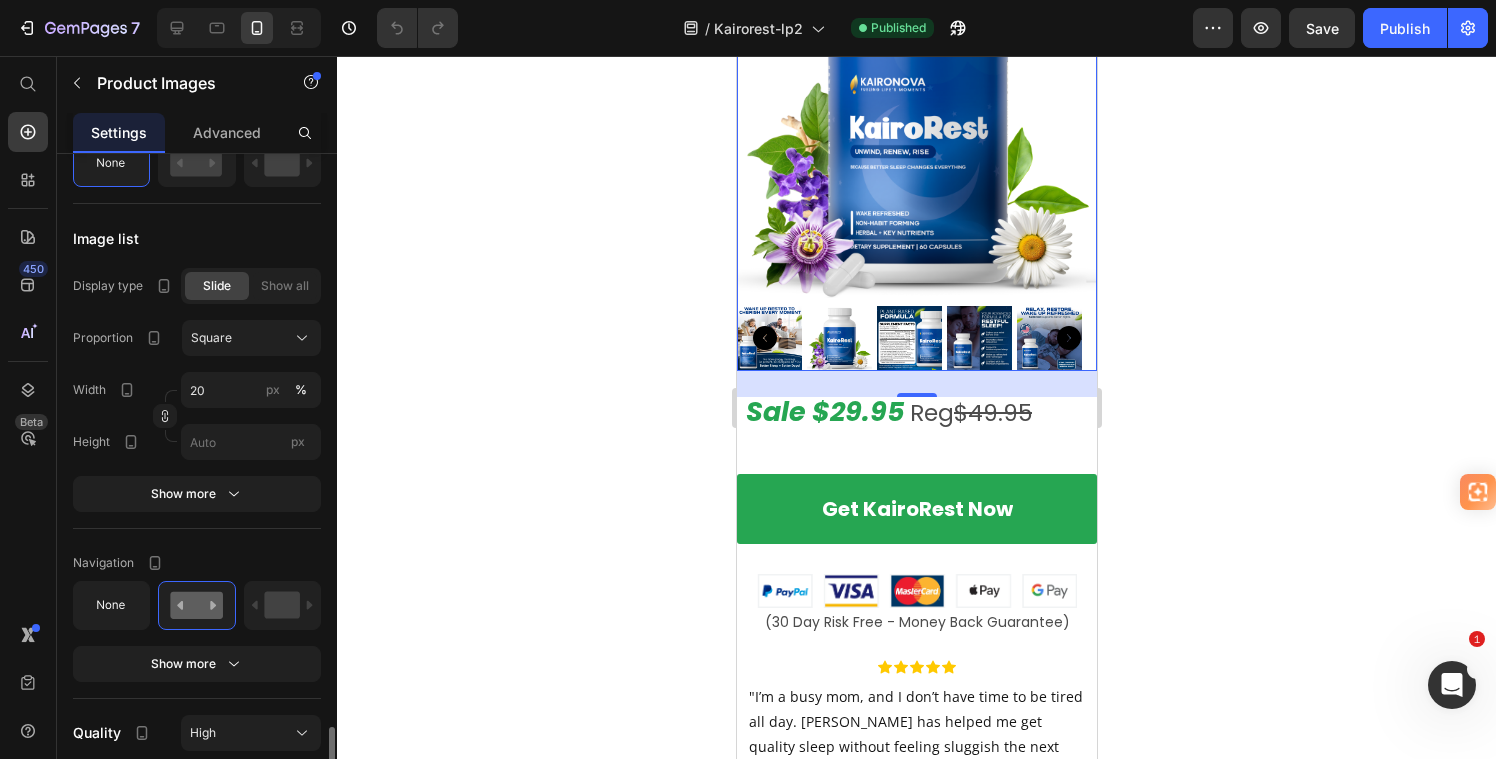scroll, scrollTop: 1198, scrollLeft: 0, axis: vertical 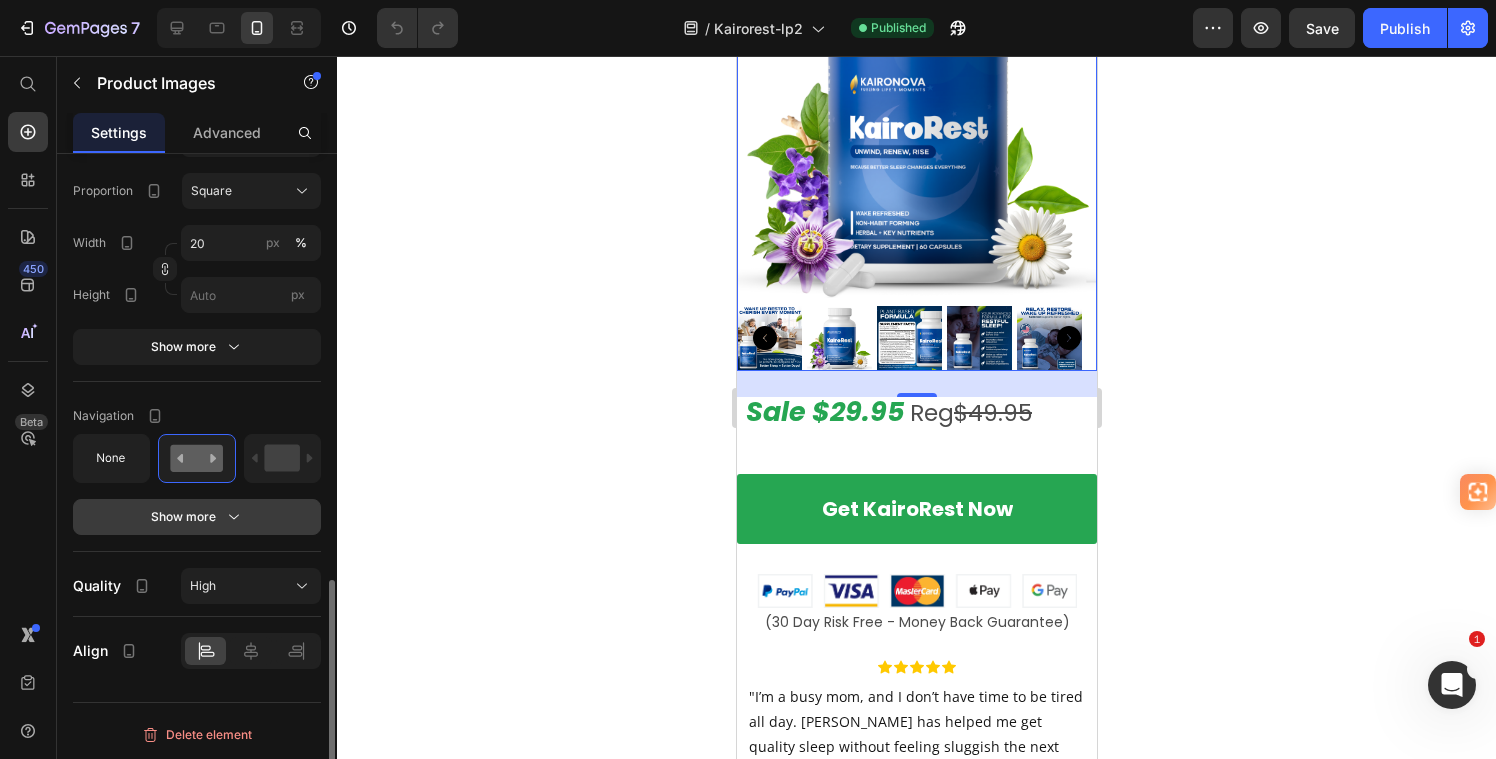 click 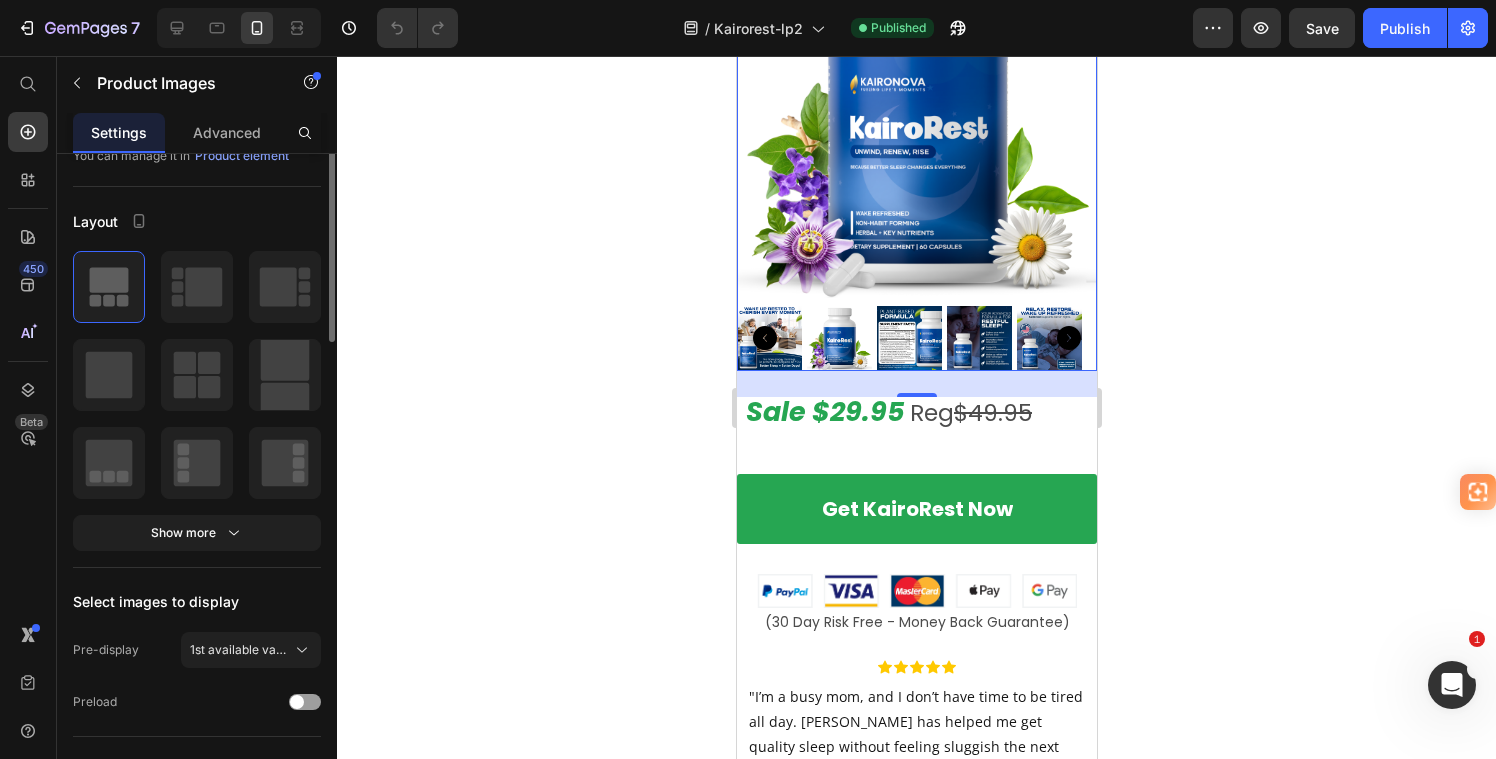 scroll, scrollTop: 0, scrollLeft: 0, axis: both 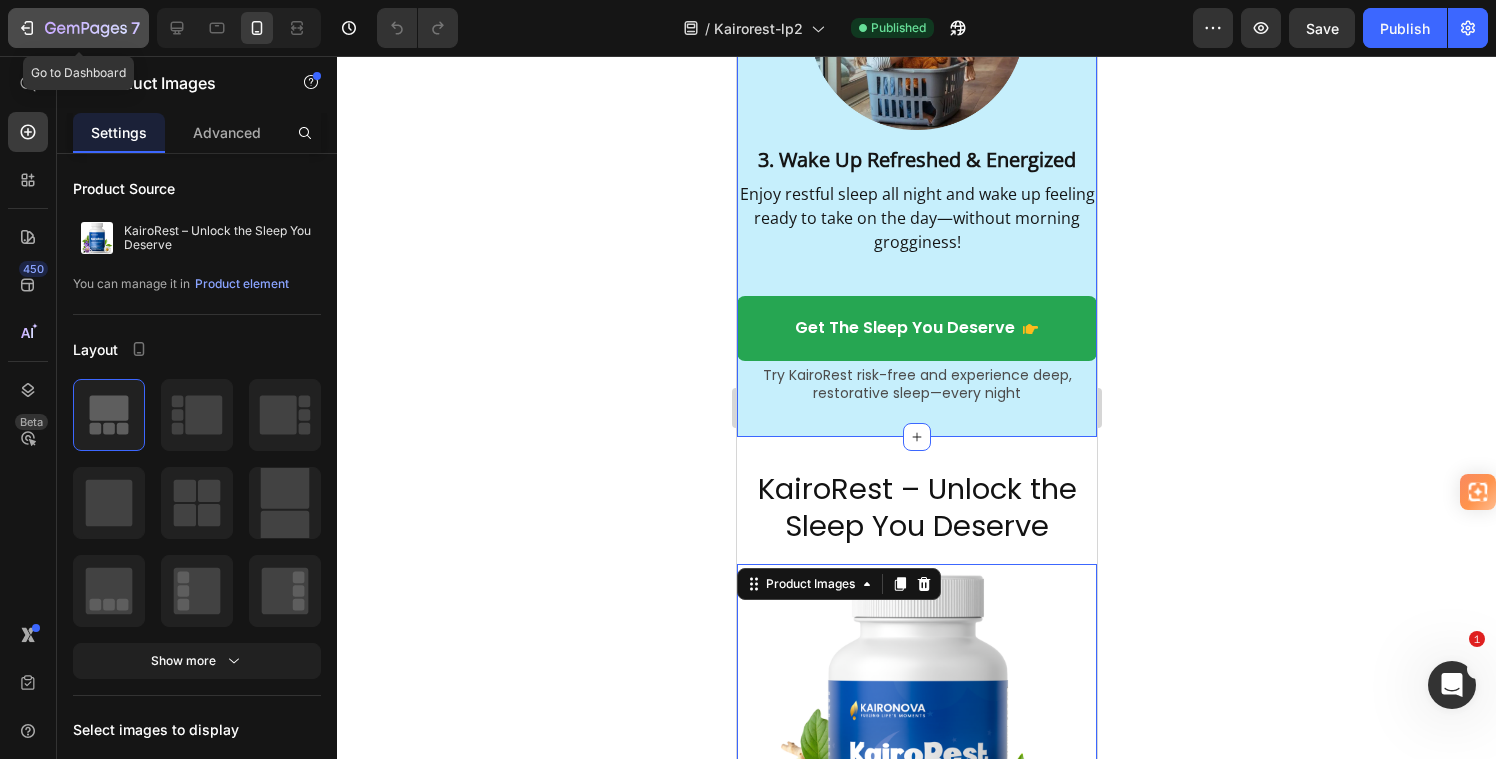 click on "7" at bounding box center [78, 28] 